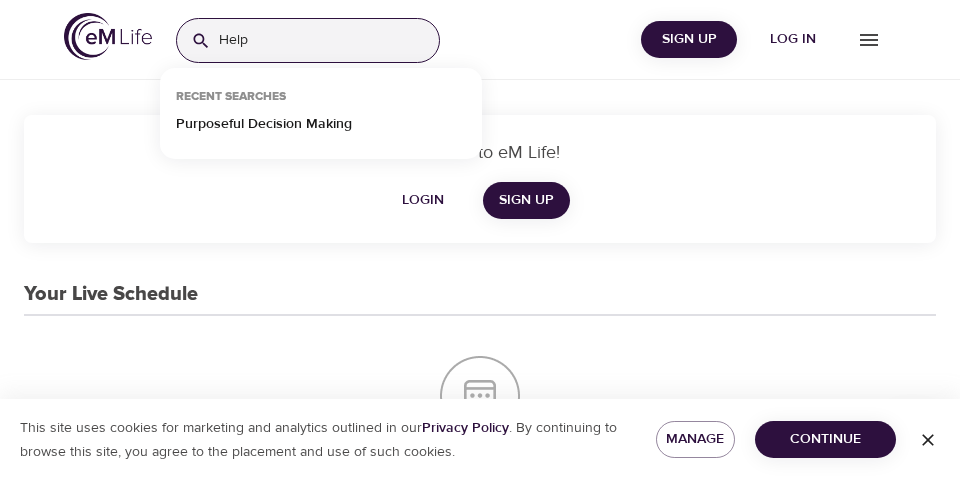 scroll, scrollTop: 0, scrollLeft: 0, axis: both 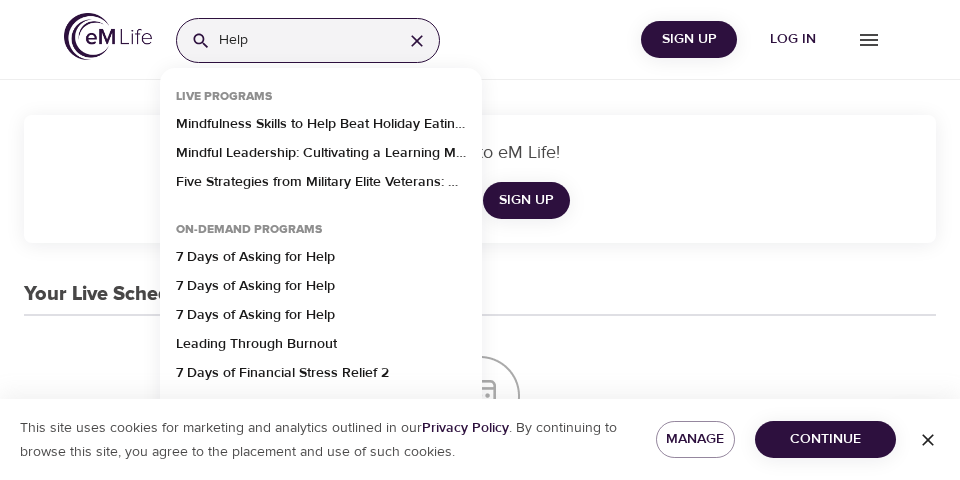 type on "Help" 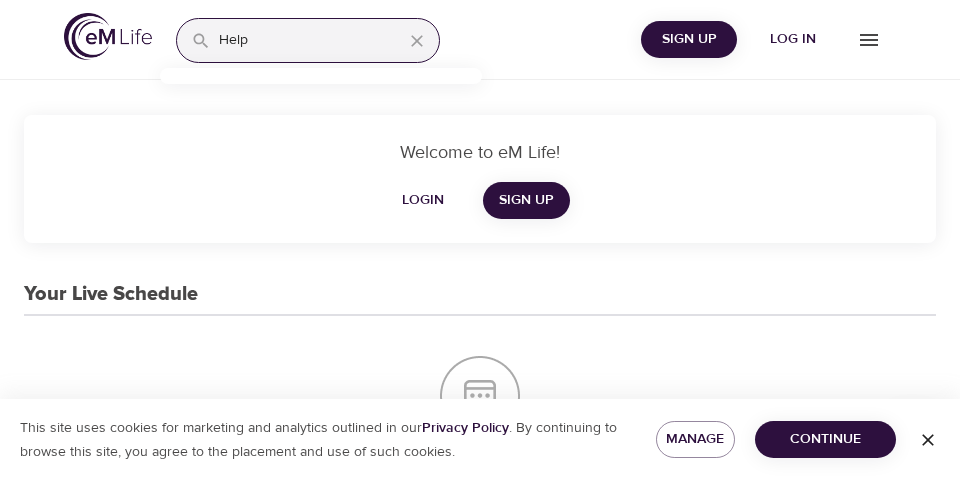 click on "Help" at bounding box center (303, 40) 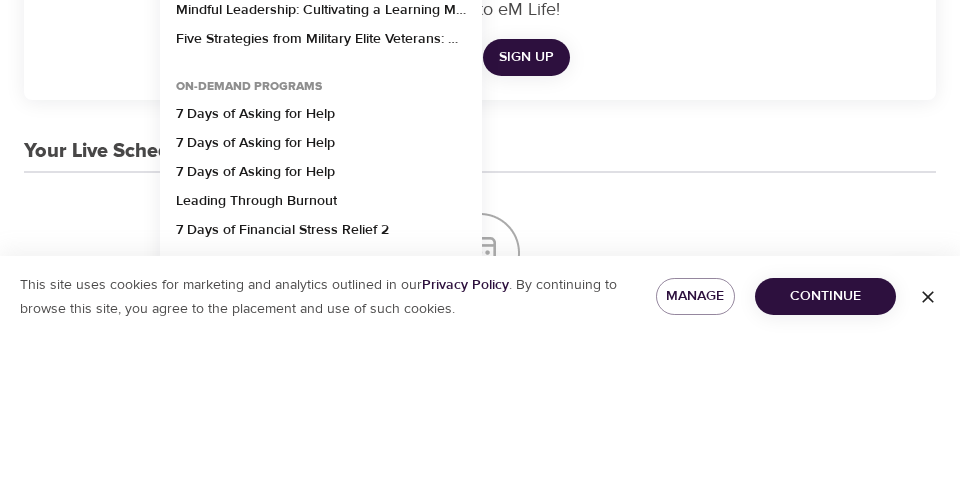 click on "7 Days of Asking for Help" at bounding box center [255, 261] 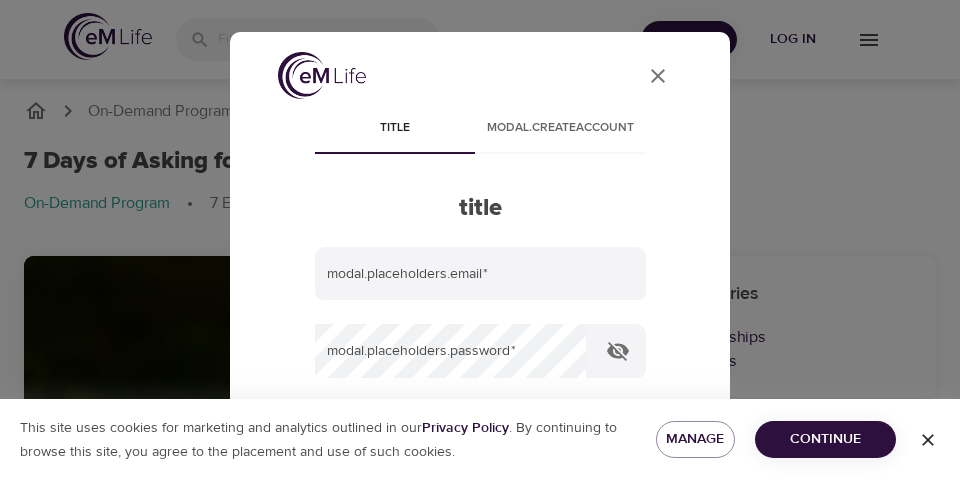 scroll, scrollTop: 138, scrollLeft: 0, axis: vertical 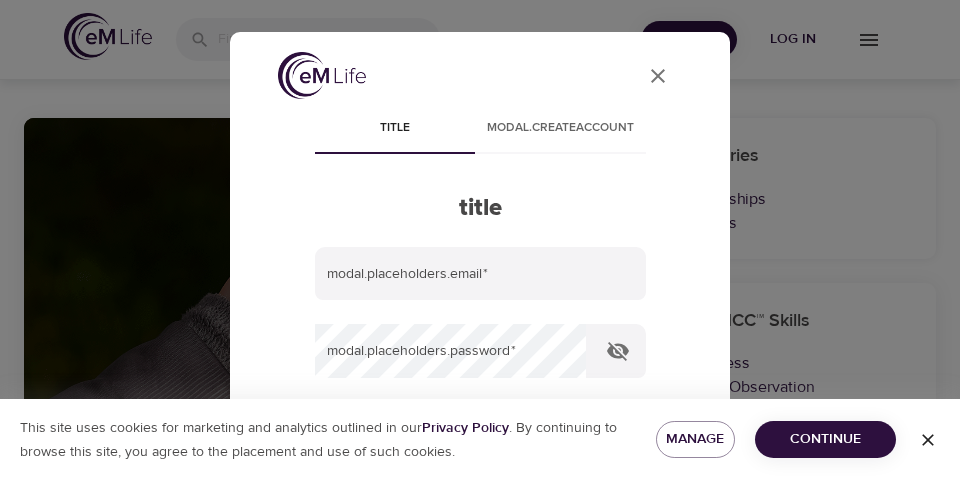 click at bounding box center [480, 274] 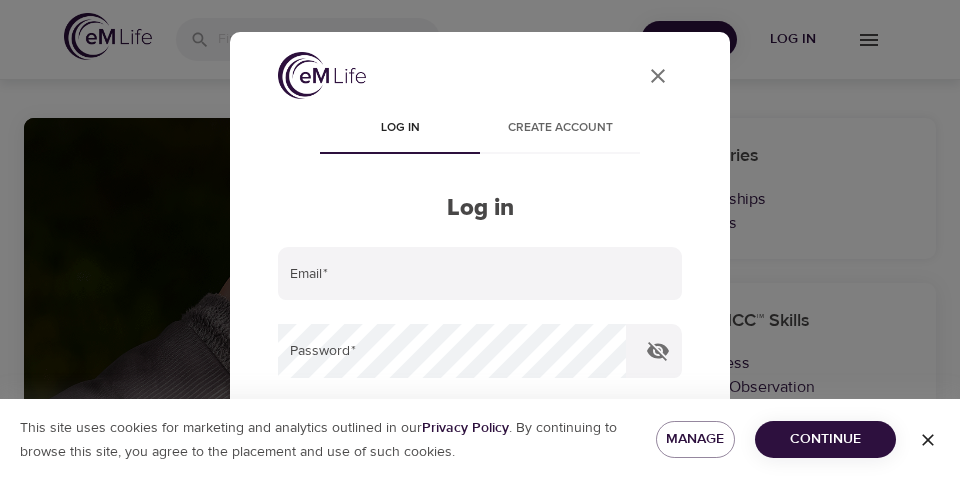 type on "carminacc@example.com" 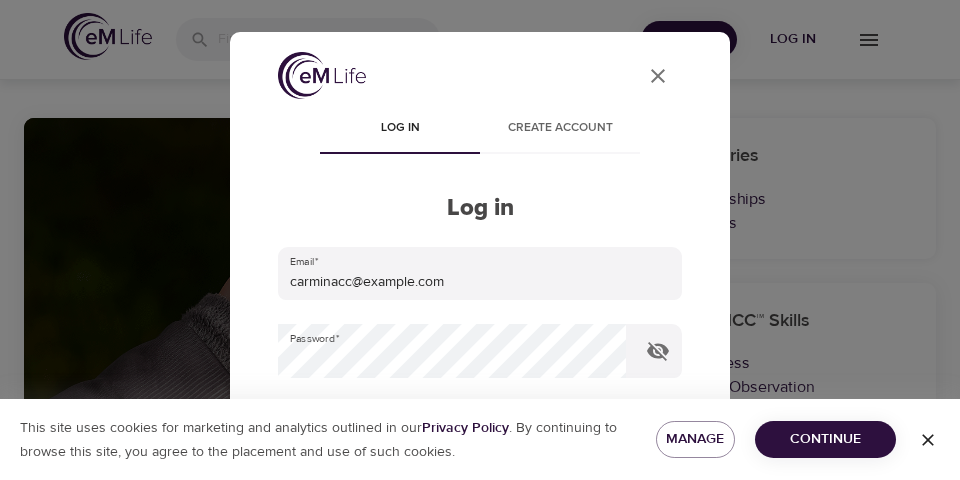 click on "Log in" at bounding box center (480, 549) 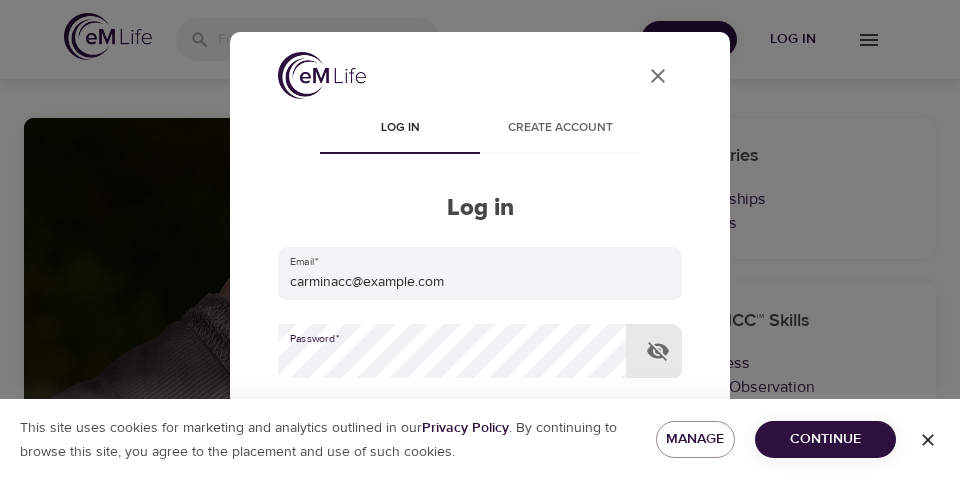 click at bounding box center (928, 440) 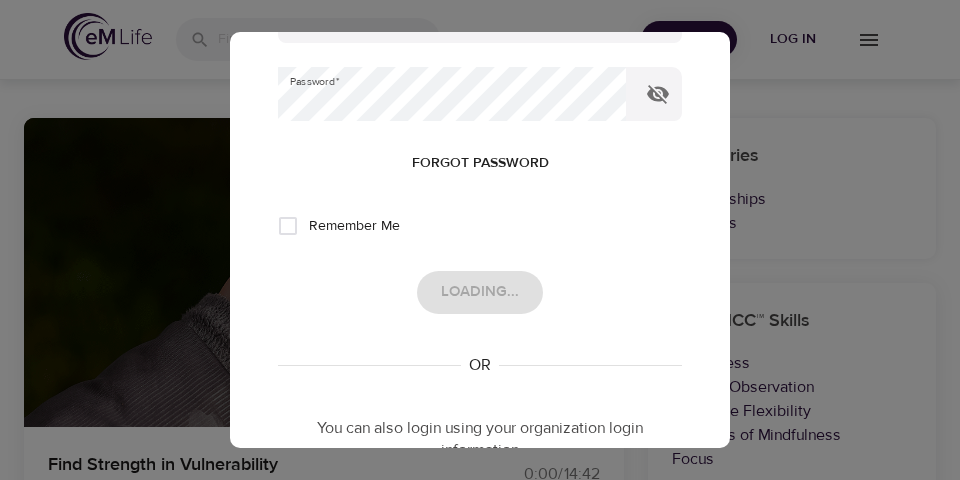 scroll, scrollTop: 488, scrollLeft: 0, axis: vertical 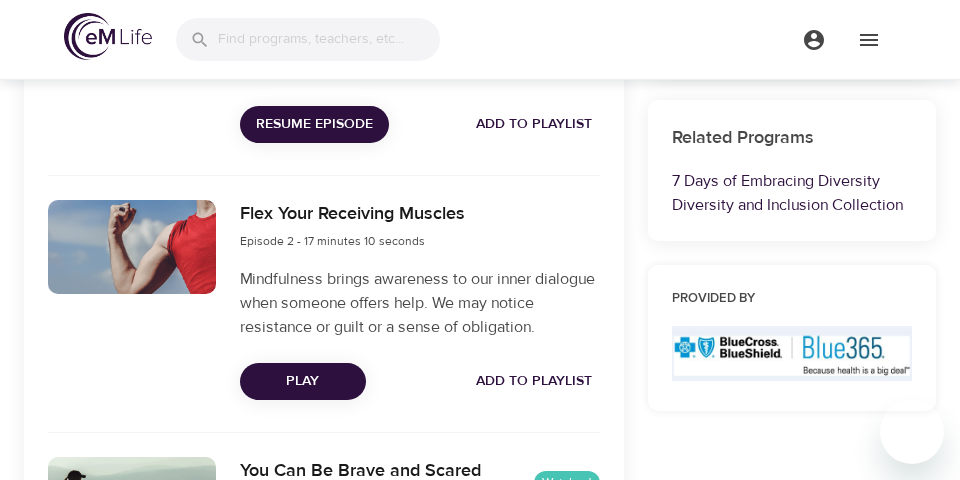 click on "Play" at bounding box center [303, 381] 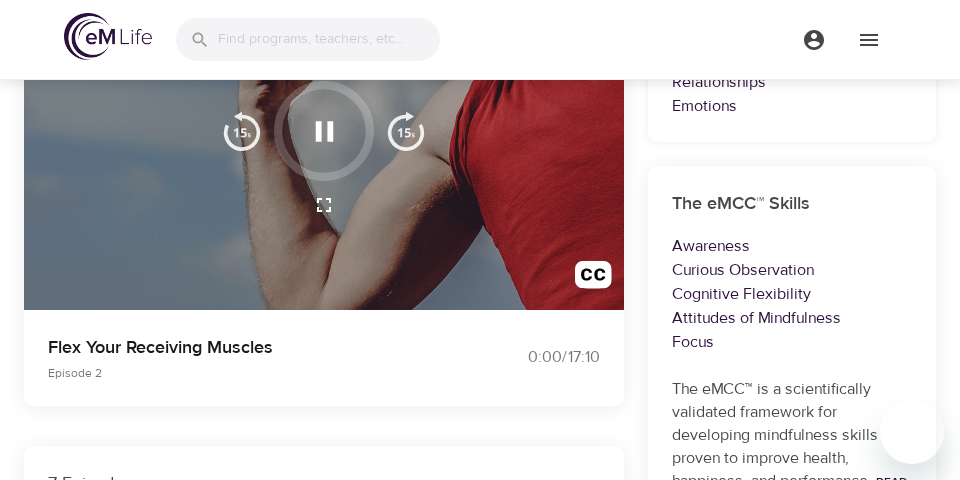 scroll, scrollTop: 254, scrollLeft: 0, axis: vertical 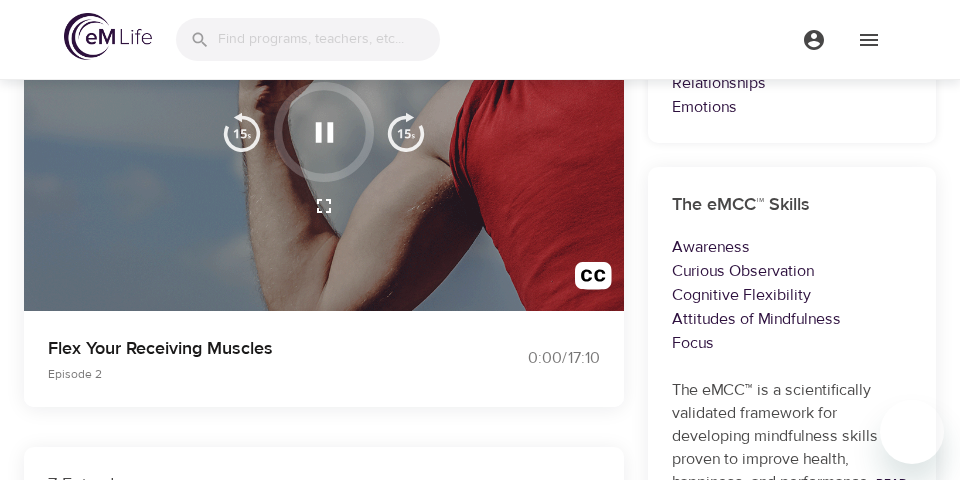 click 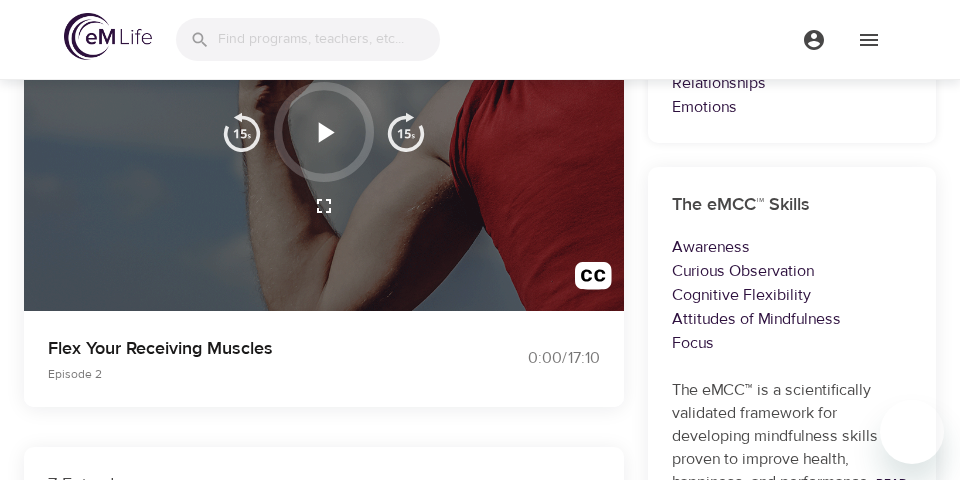 click 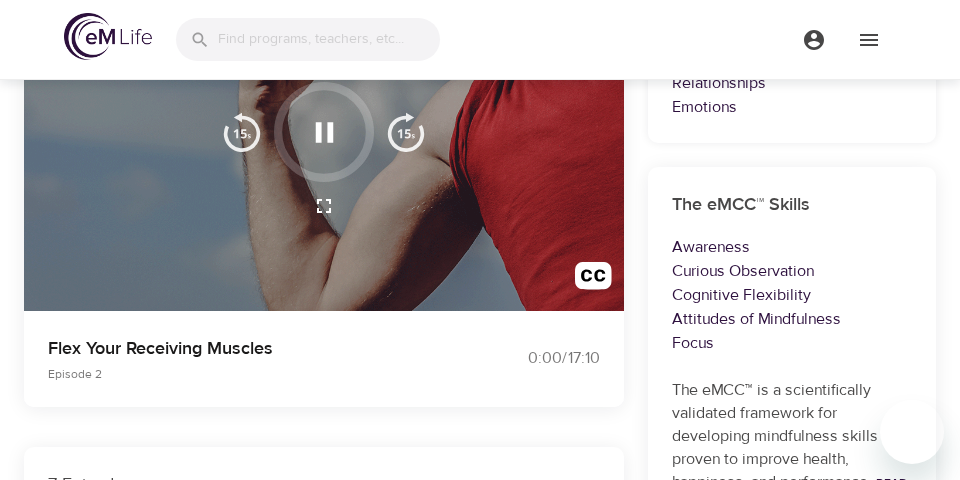 scroll, scrollTop: 268, scrollLeft: 0, axis: vertical 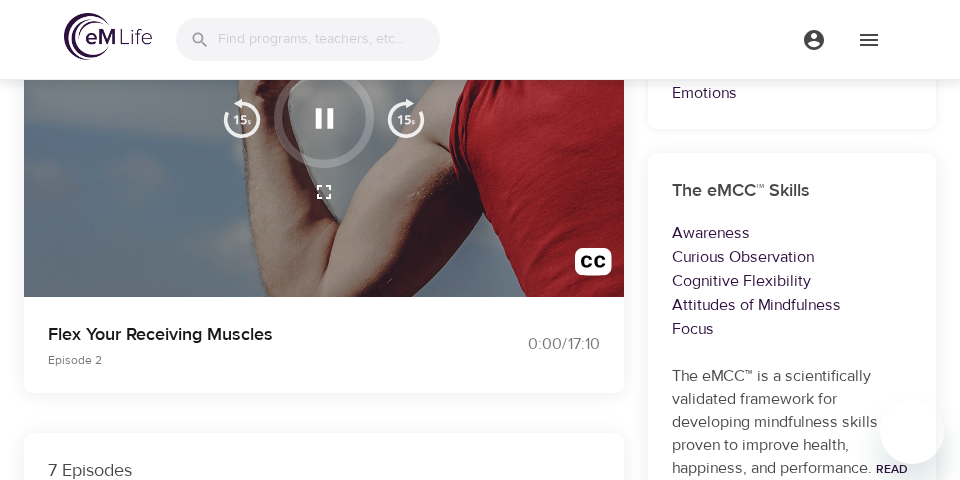 click at bounding box center (324, 142) 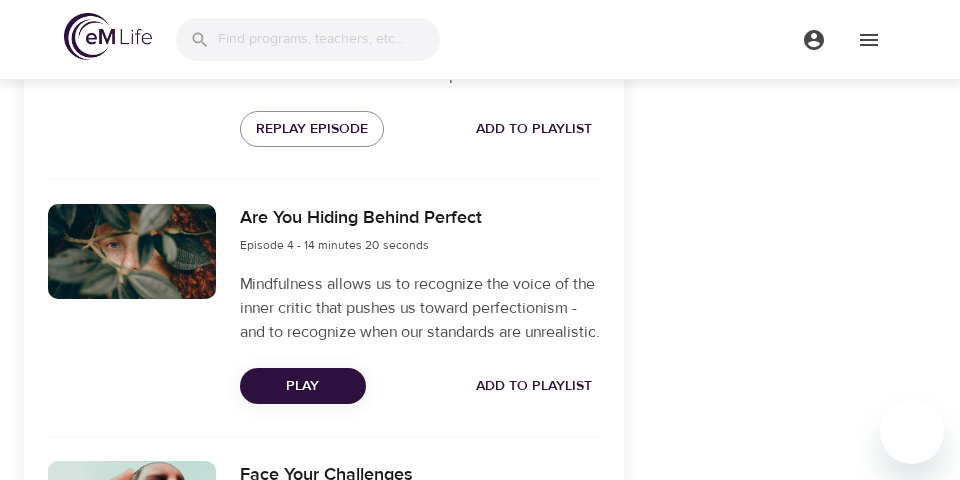 scroll, scrollTop: 1401, scrollLeft: 0, axis: vertical 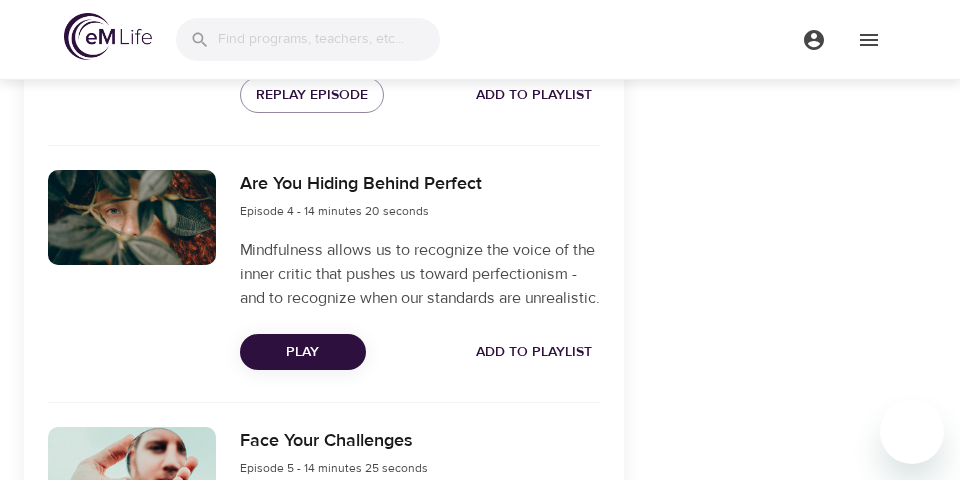 click on "Play" at bounding box center [303, 352] 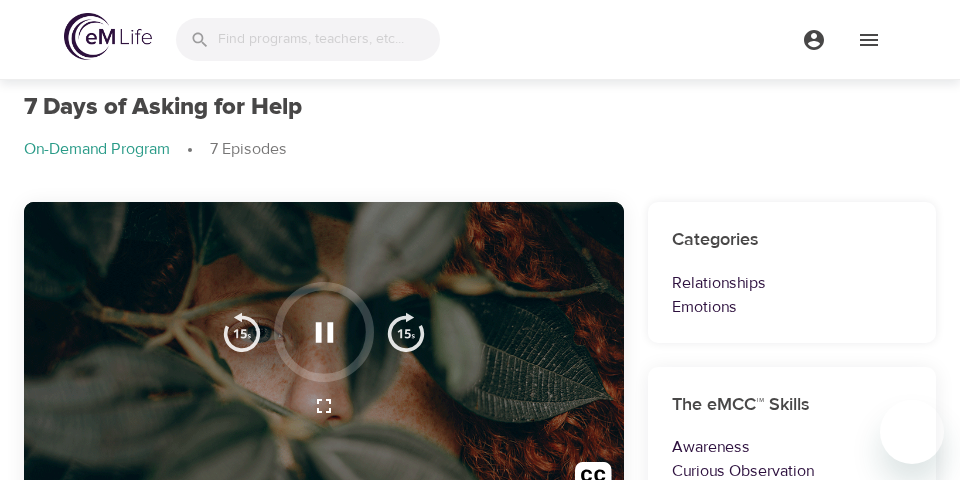 scroll, scrollTop: 0, scrollLeft: 0, axis: both 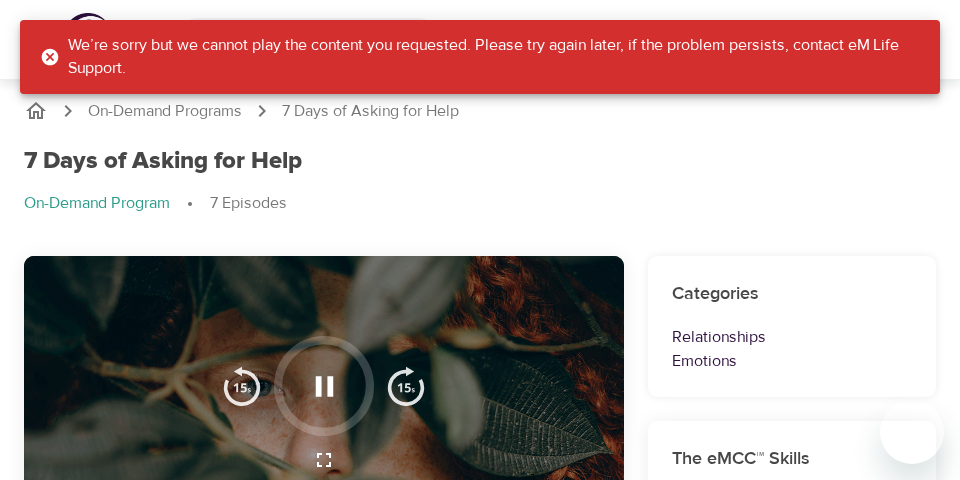 click on "We’re sorry but we cannot play the content you requested. Please try again later, if the problem persists, contact eM Life Support." at bounding box center [482, 57] 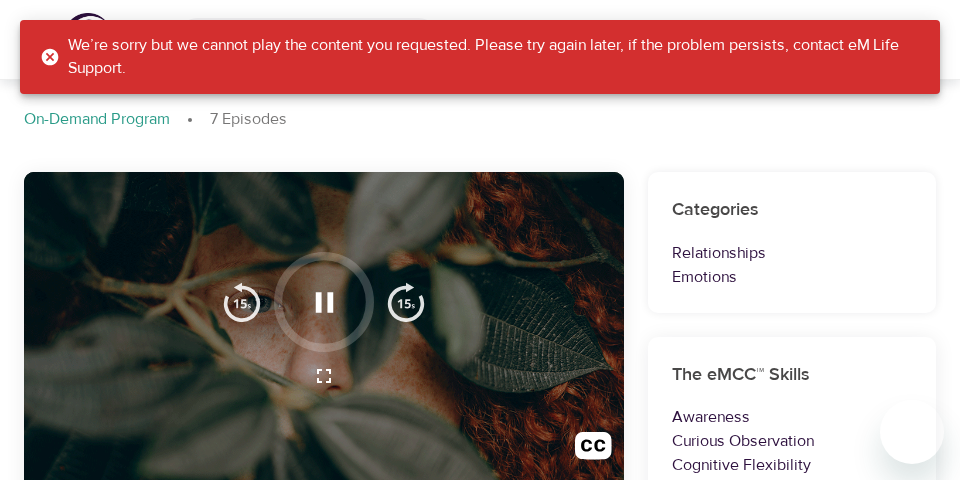 scroll, scrollTop: 118, scrollLeft: 0, axis: vertical 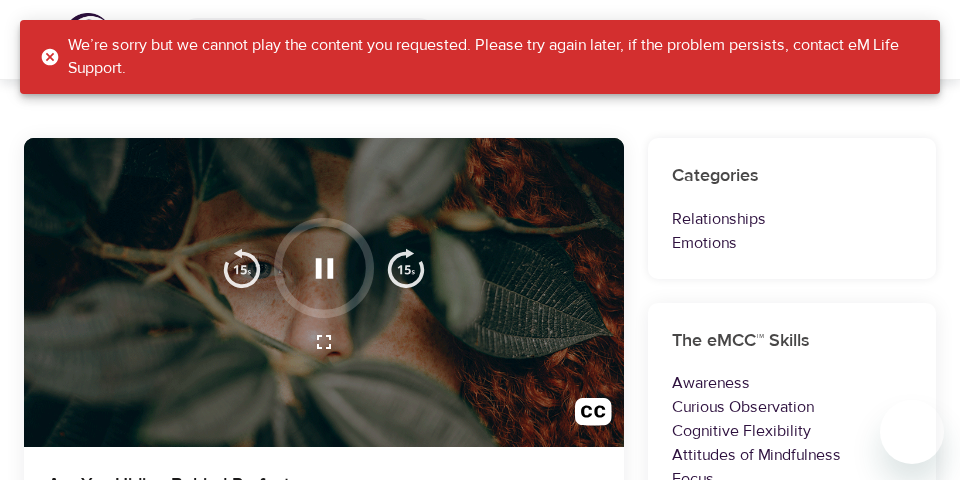 click at bounding box center [406, 268] 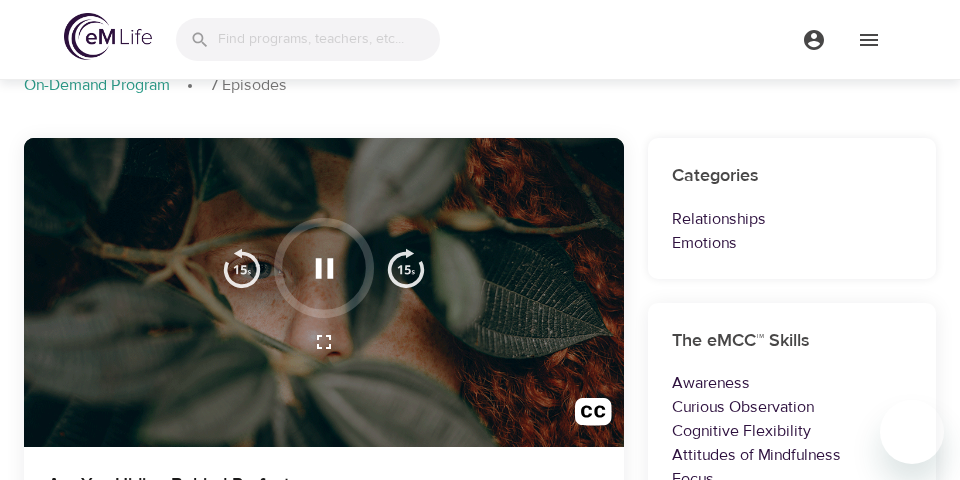 scroll, scrollTop: 0, scrollLeft: 0, axis: both 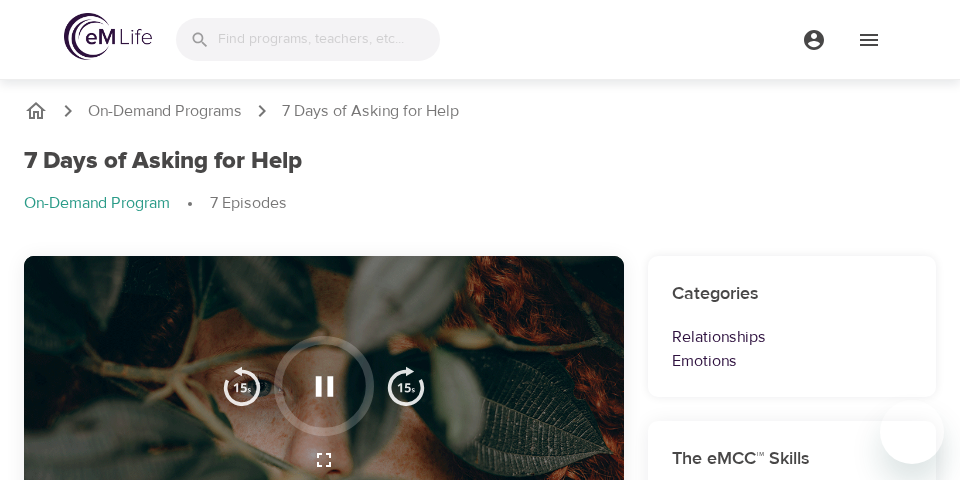 click 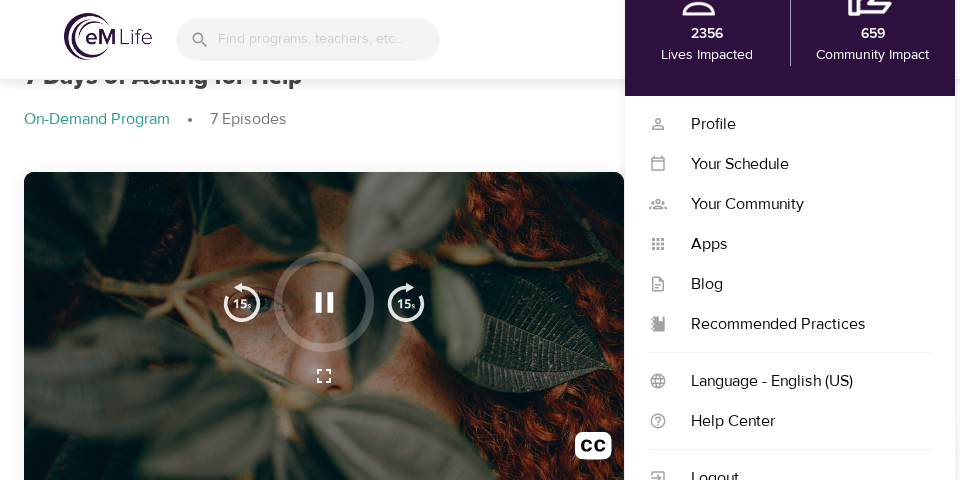 scroll, scrollTop: 85, scrollLeft: 0, axis: vertical 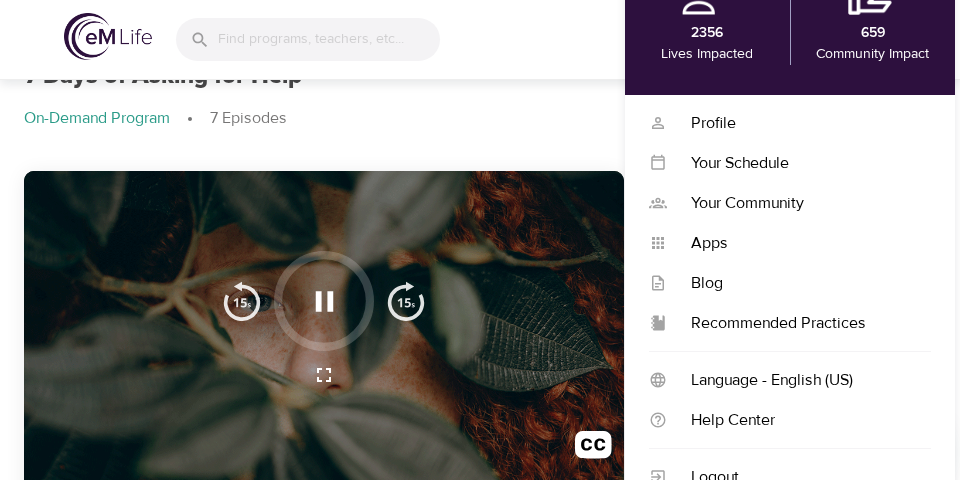 click on "Recommended Practices" at bounding box center [799, 323] 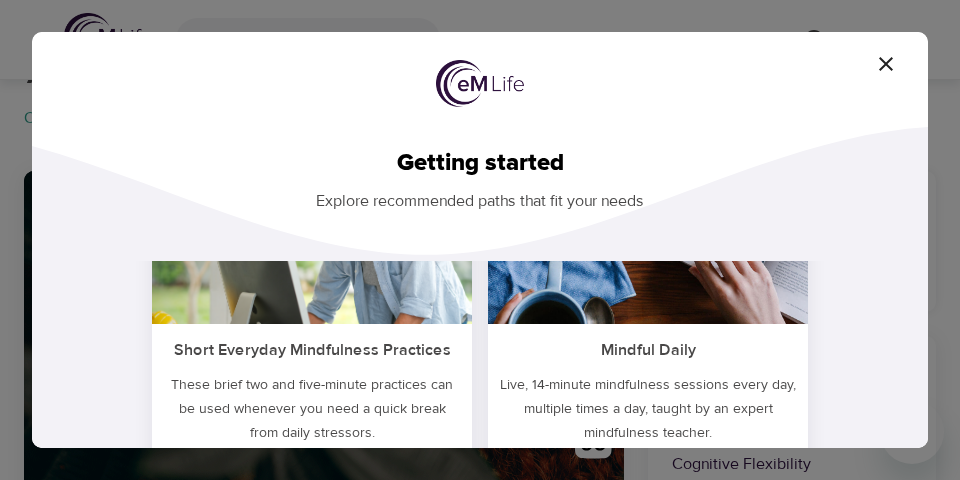 scroll, scrollTop: 0, scrollLeft: 0, axis: both 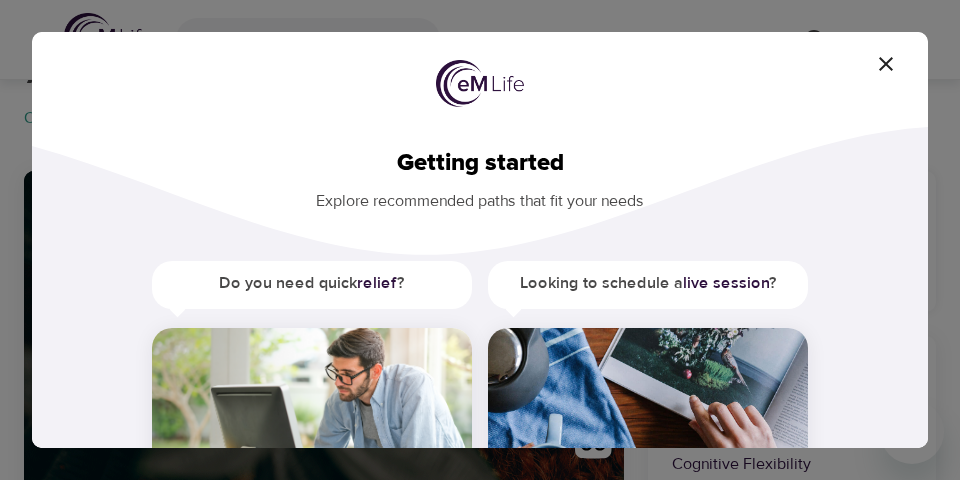click at bounding box center [886, 64] 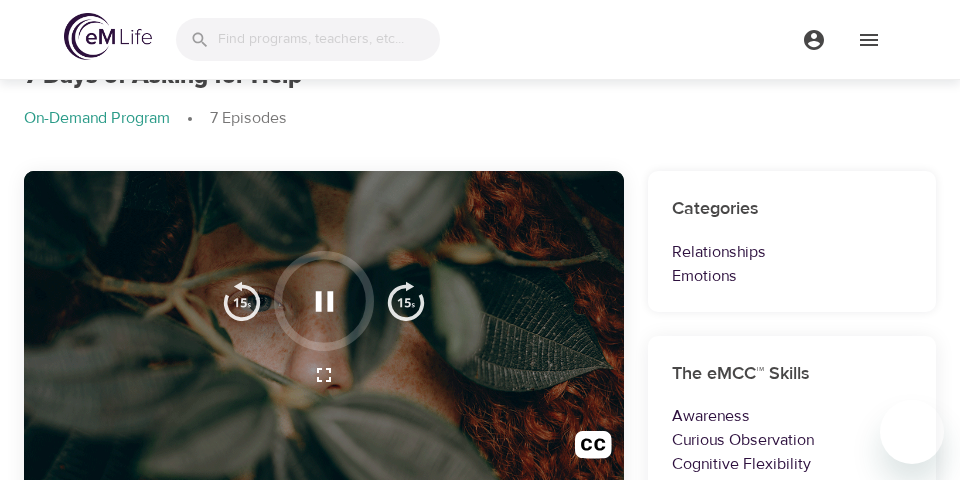 scroll, scrollTop: 0, scrollLeft: 0, axis: both 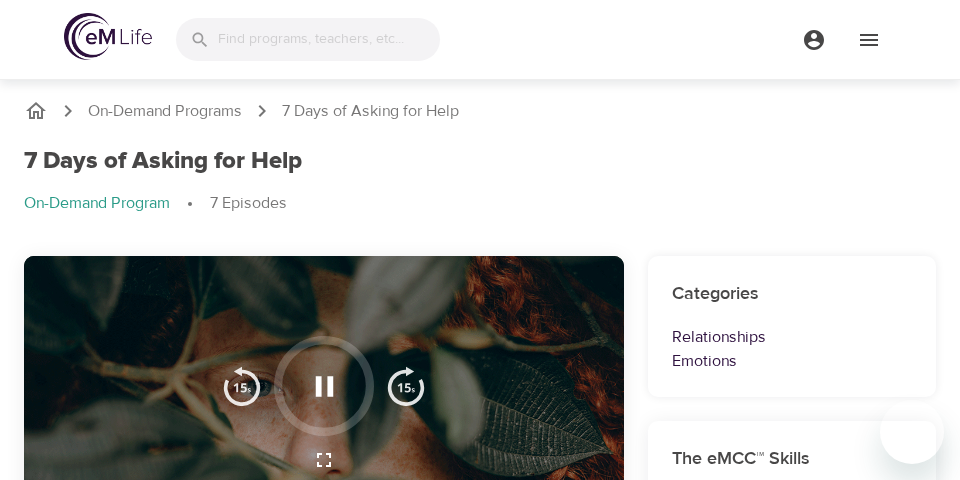 click 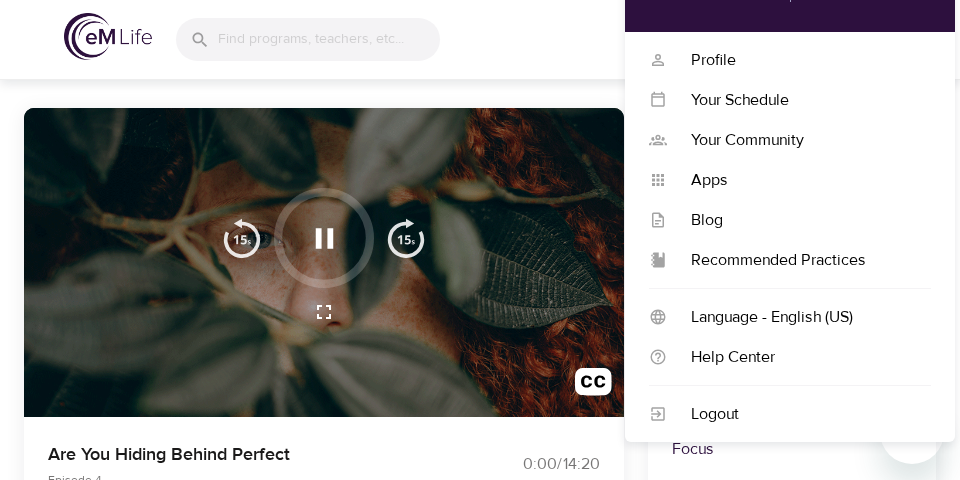 scroll, scrollTop: 153, scrollLeft: 0, axis: vertical 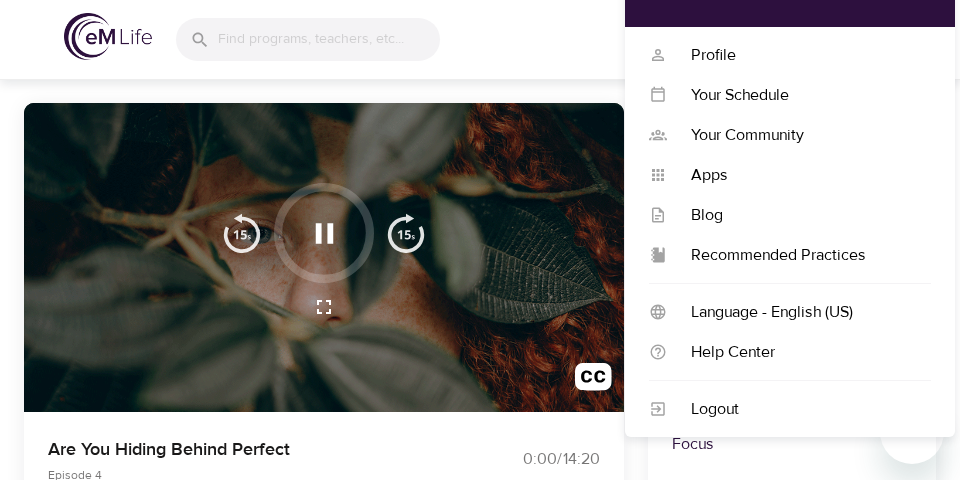click on "Logout" at bounding box center (799, 409) 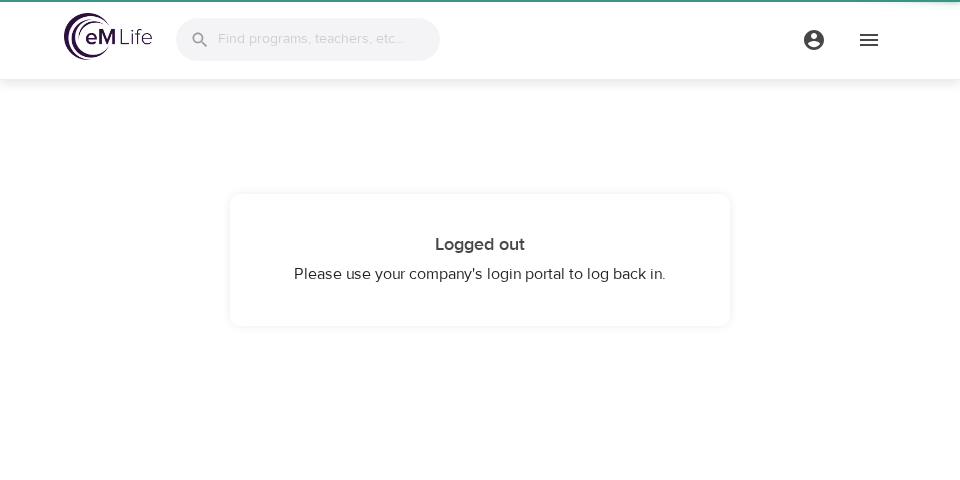 scroll, scrollTop: 0, scrollLeft: 0, axis: both 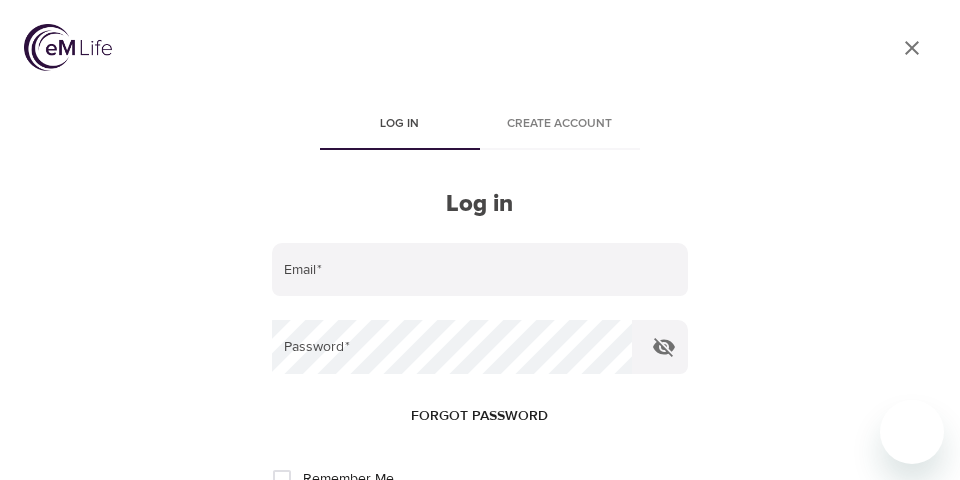 click 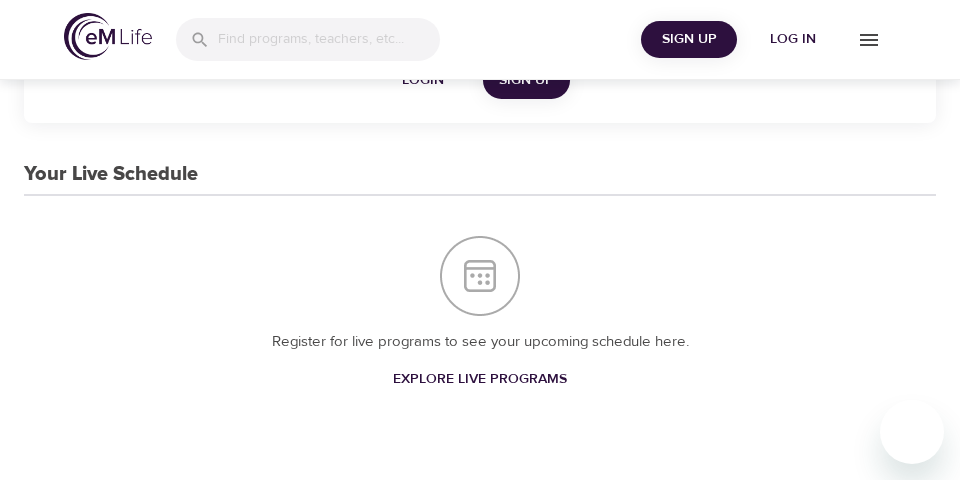 scroll, scrollTop: 0, scrollLeft: 0, axis: both 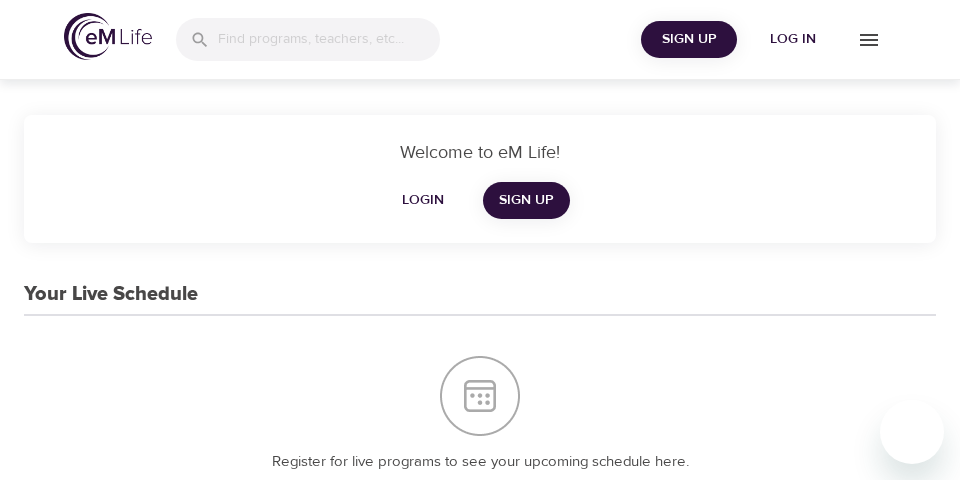 click 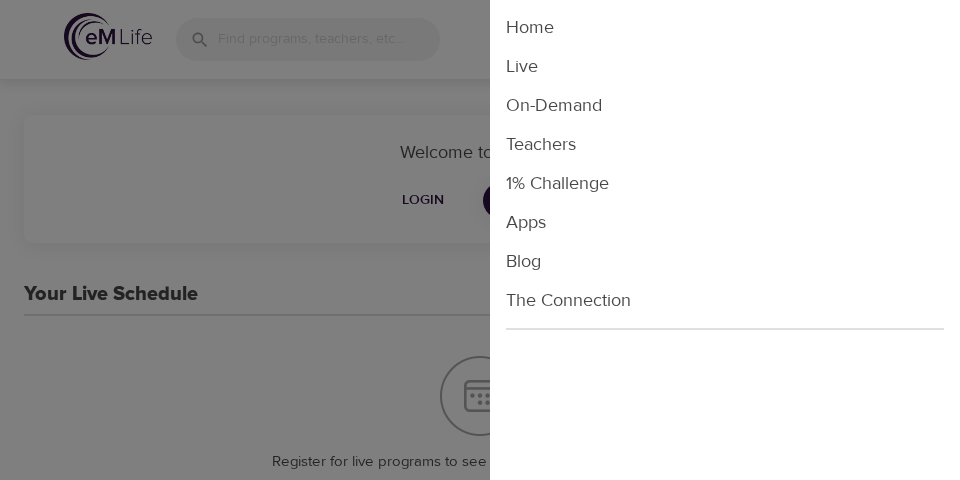 click on "Live" at bounding box center (725, 66) 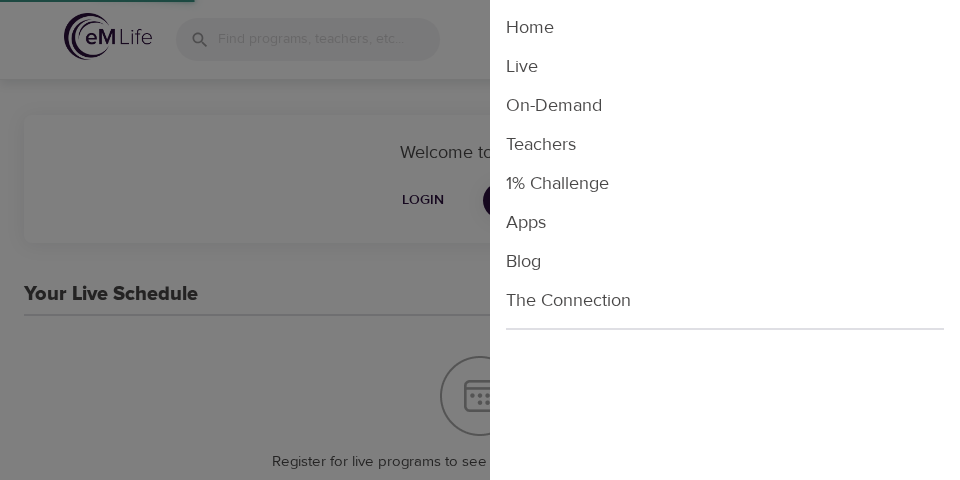 click on "Live" at bounding box center (725, 66) 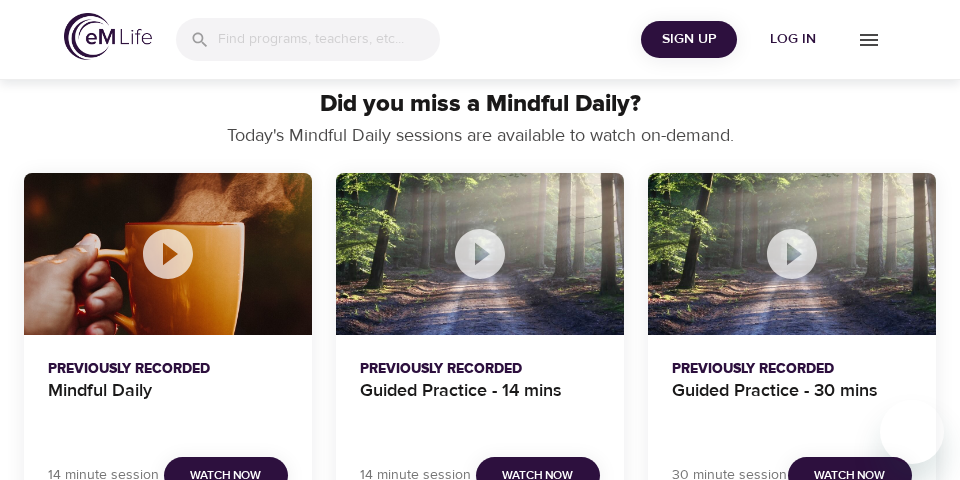 scroll, scrollTop: 1941, scrollLeft: 0, axis: vertical 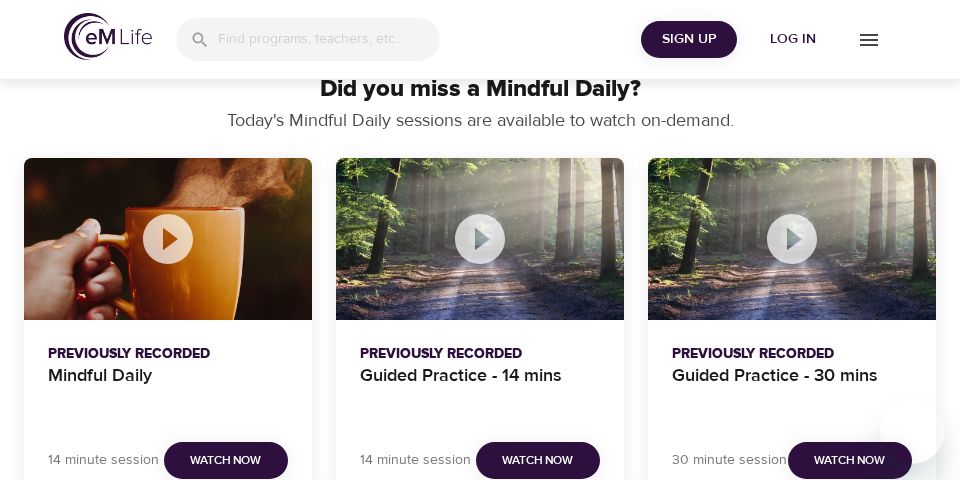 click on "Watch Now" at bounding box center (225, 460) 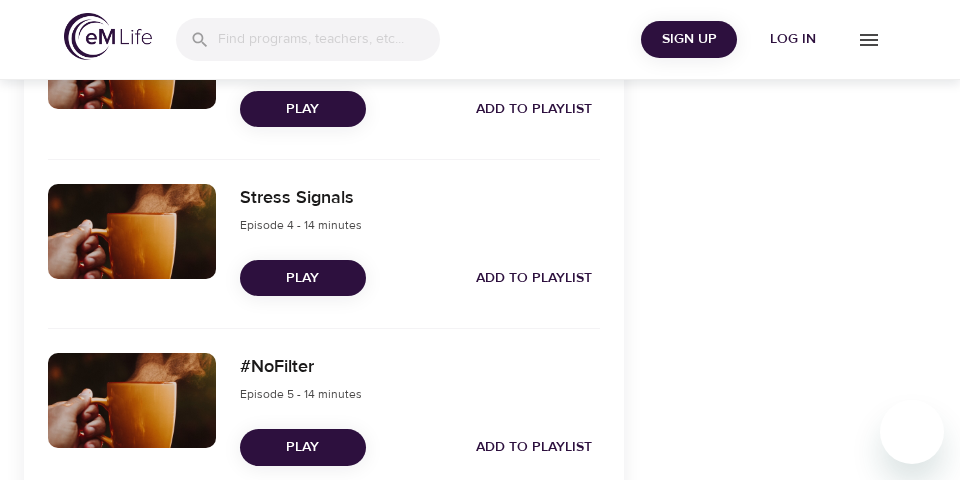 scroll, scrollTop: 1068, scrollLeft: 0, axis: vertical 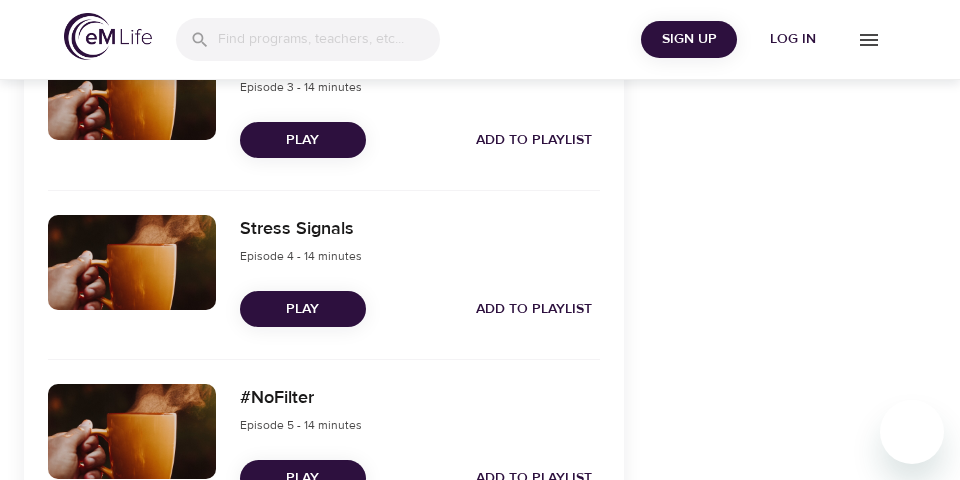 click on "Play" at bounding box center [303, 478] 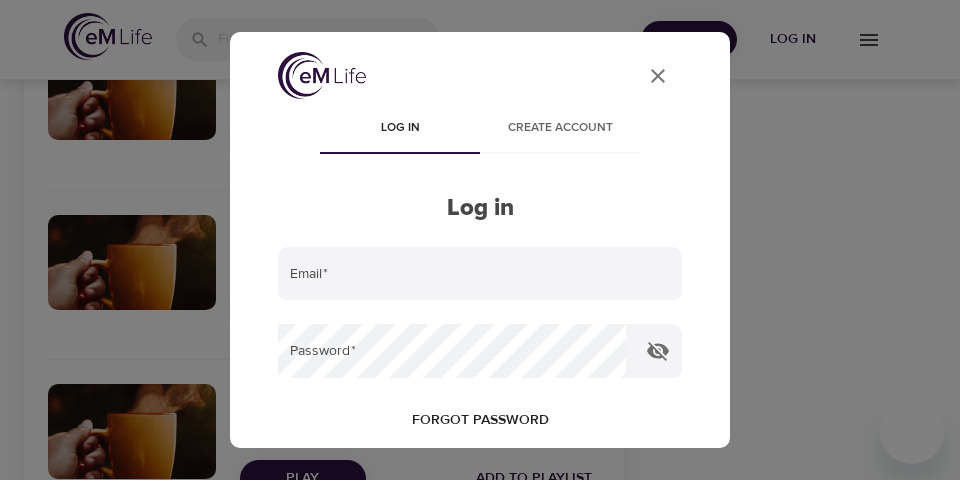 click at bounding box center [480, 274] 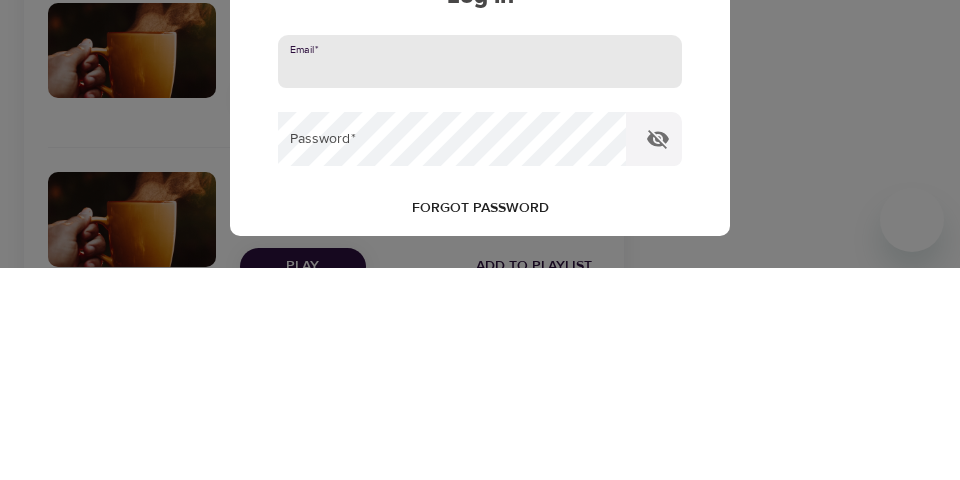 type on "carminacc@example.com" 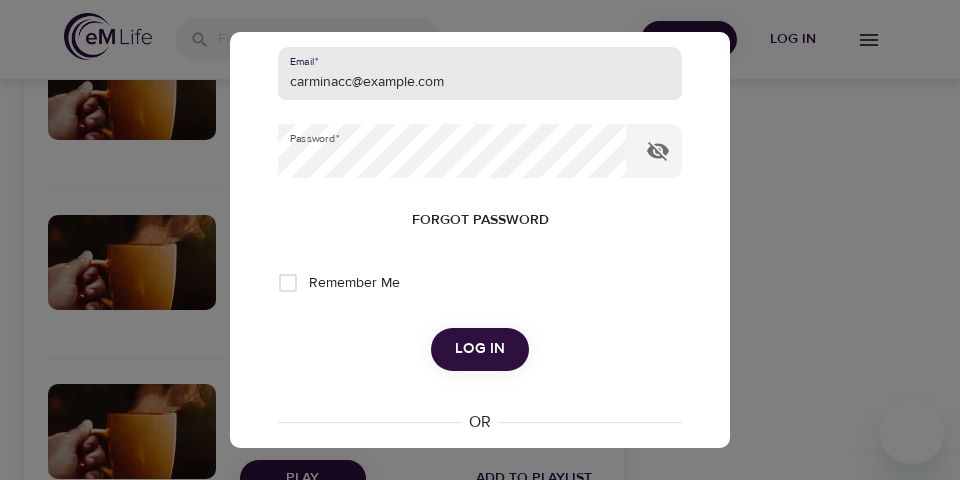 scroll, scrollTop: 200, scrollLeft: 0, axis: vertical 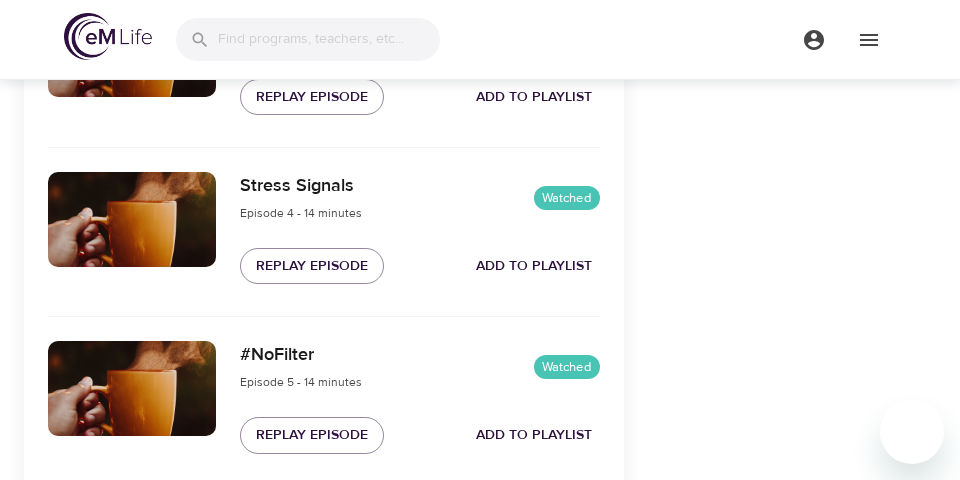 click on "Replay Episode" at bounding box center (312, 435) 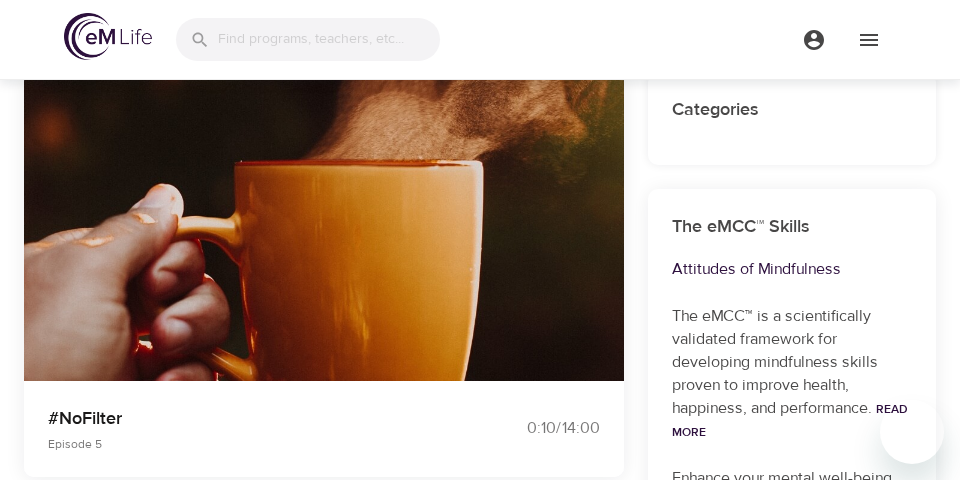 scroll, scrollTop: 230, scrollLeft: 0, axis: vertical 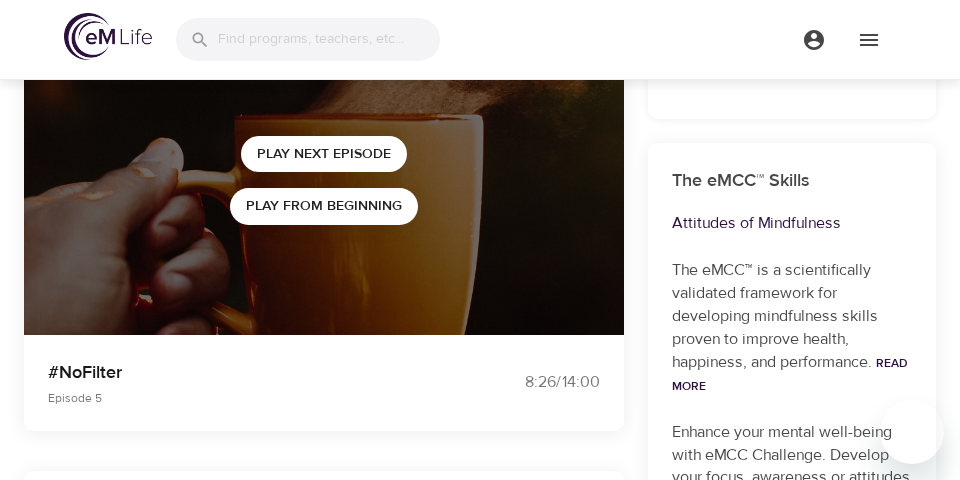 click on "Play Next Episode Play from beginning" at bounding box center (324, 180) 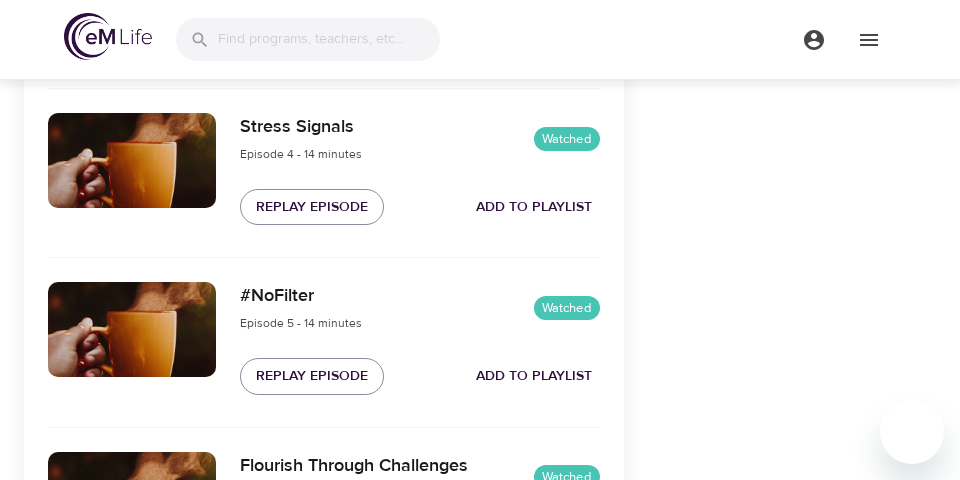 scroll, scrollTop: 1184, scrollLeft: 0, axis: vertical 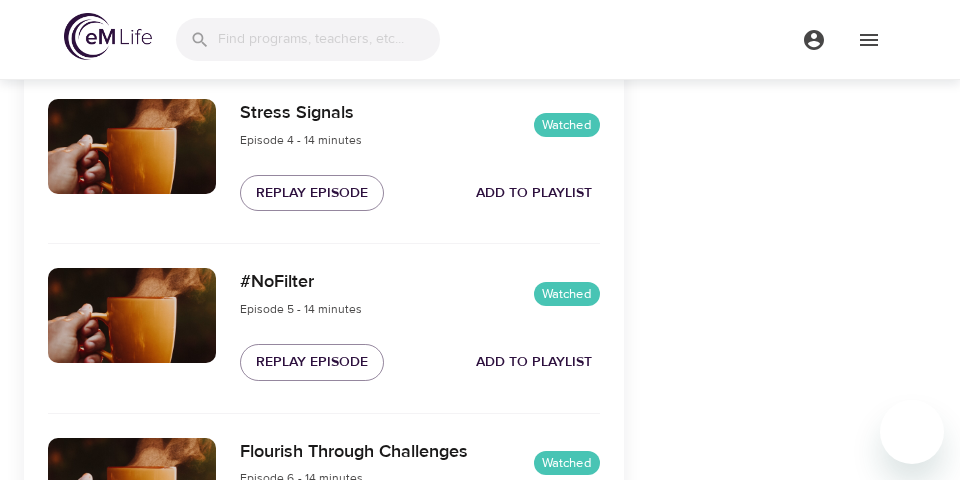 click on "#NoFilter Episode 5    - 14 minutes Watched" at bounding box center [420, 294] 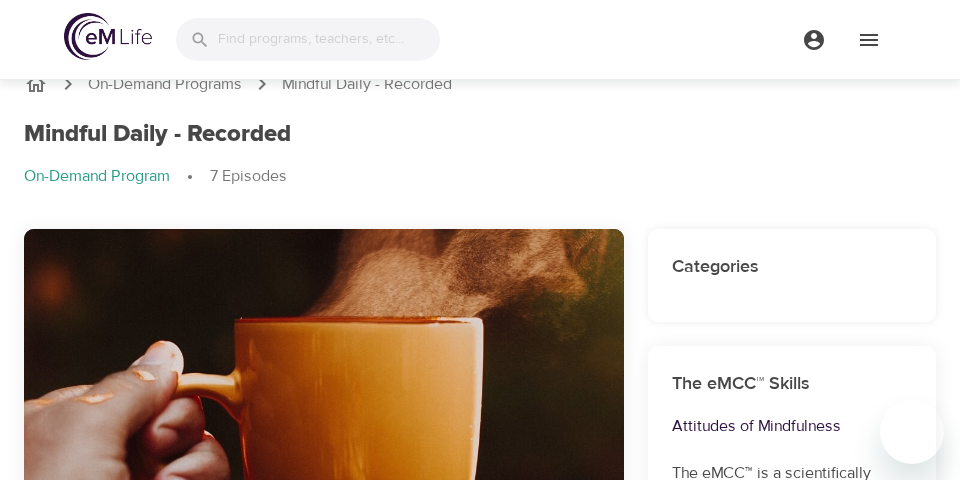 scroll, scrollTop: 142, scrollLeft: 0, axis: vertical 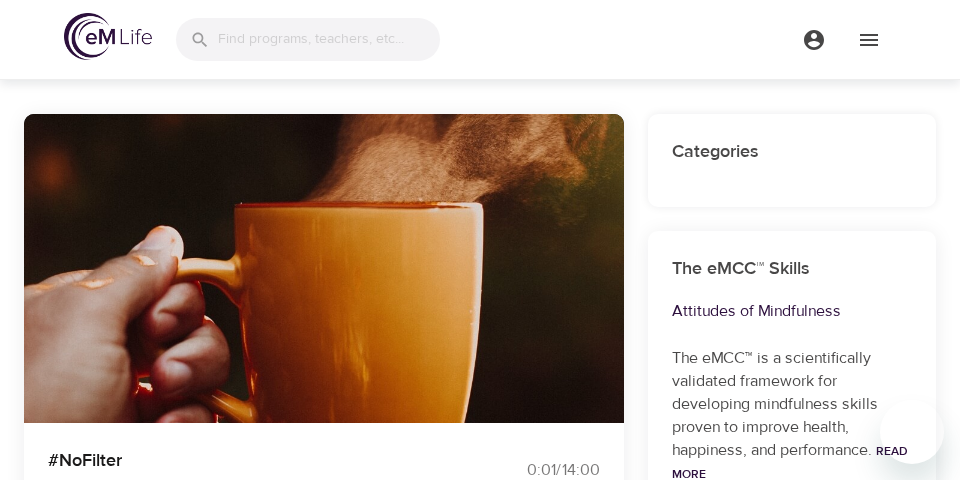 click at bounding box center (324, 268) 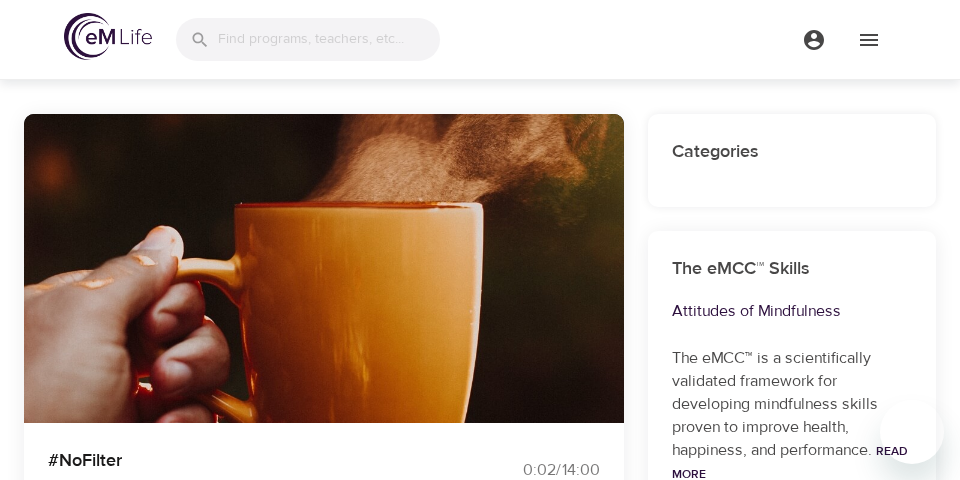 click at bounding box center (406, 244) 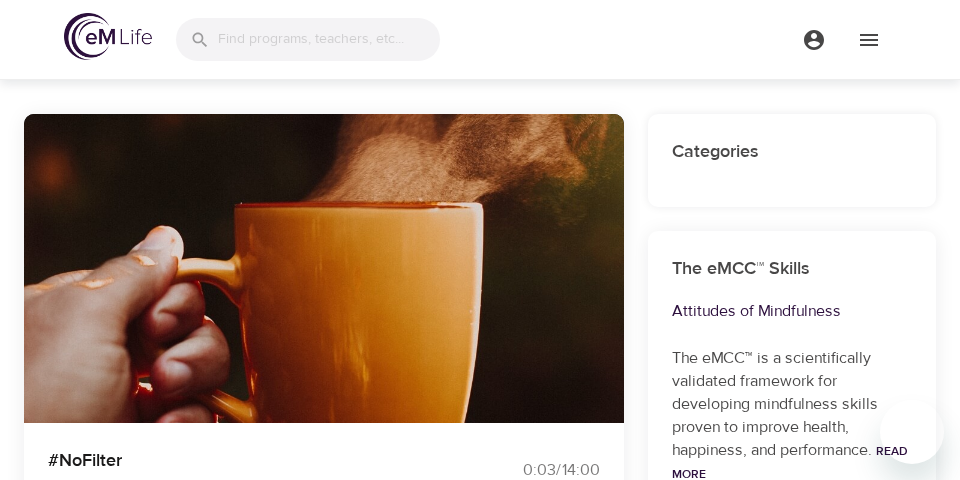 click at bounding box center [406, 244] 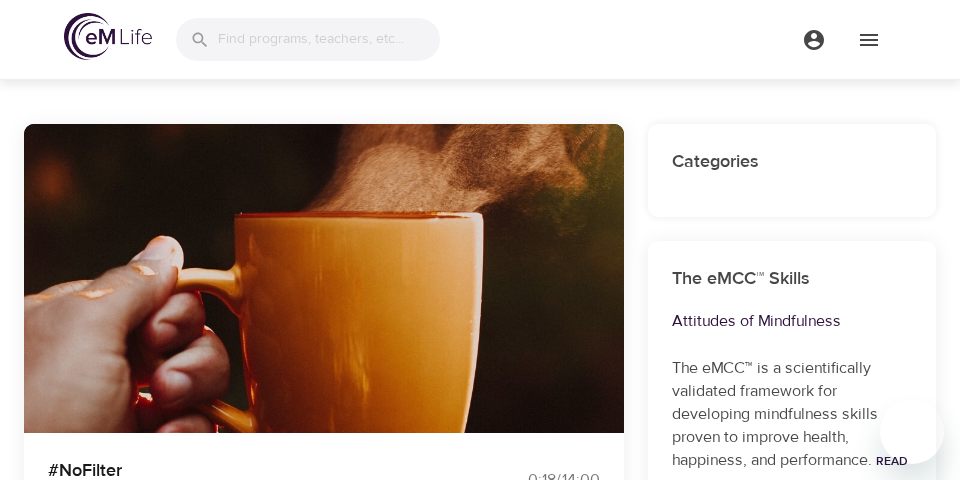 scroll, scrollTop: 141, scrollLeft: 0, axis: vertical 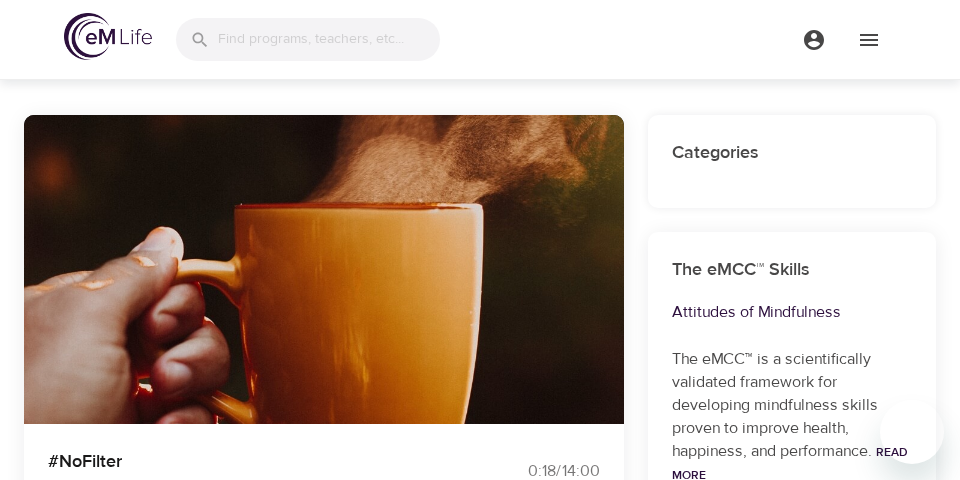 click at bounding box center (406, 245) 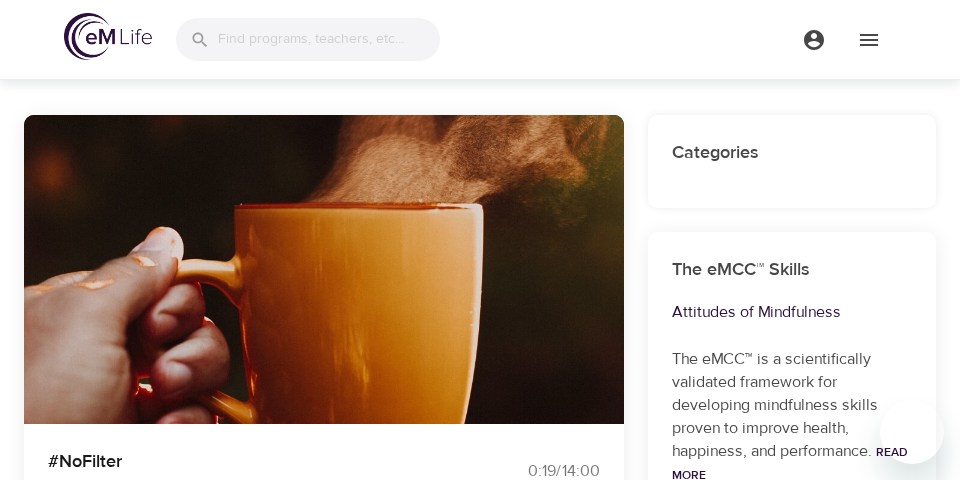 click at bounding box center [406, 245] 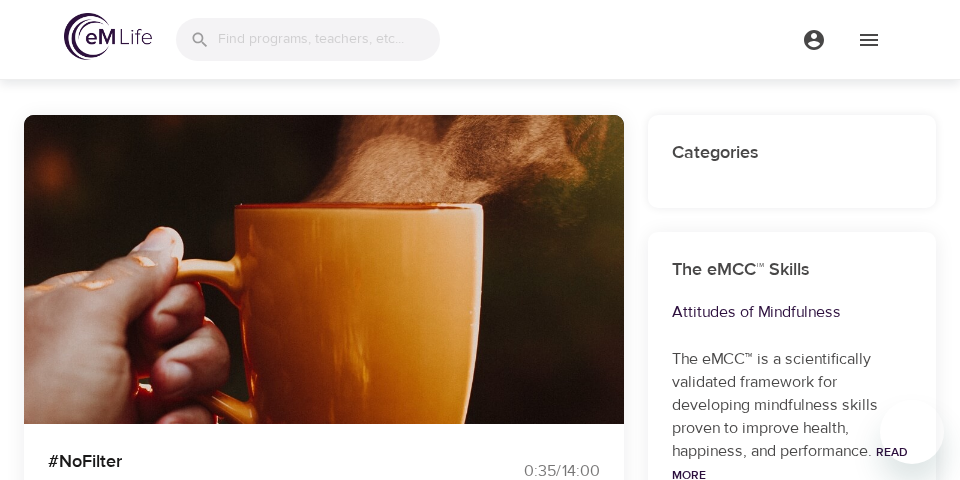 click at bounding box center (324, 269) 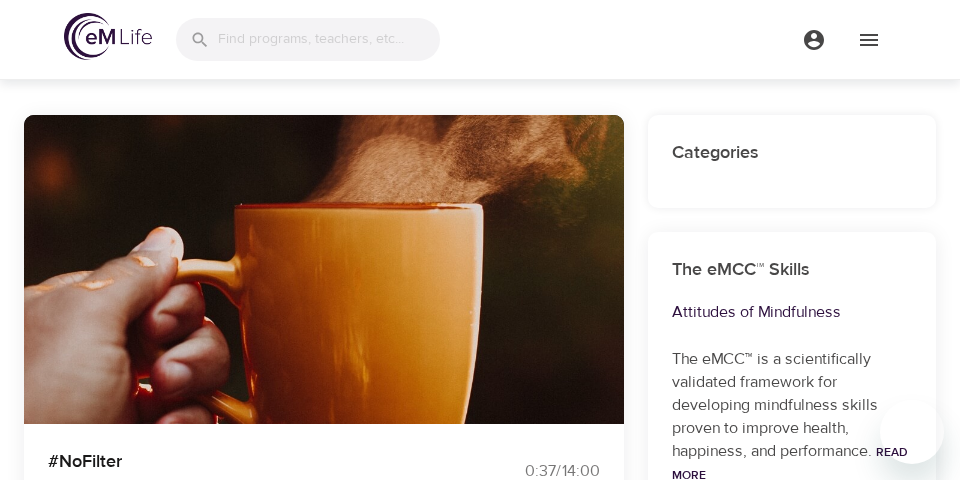 click at bounding box center (406, 245) 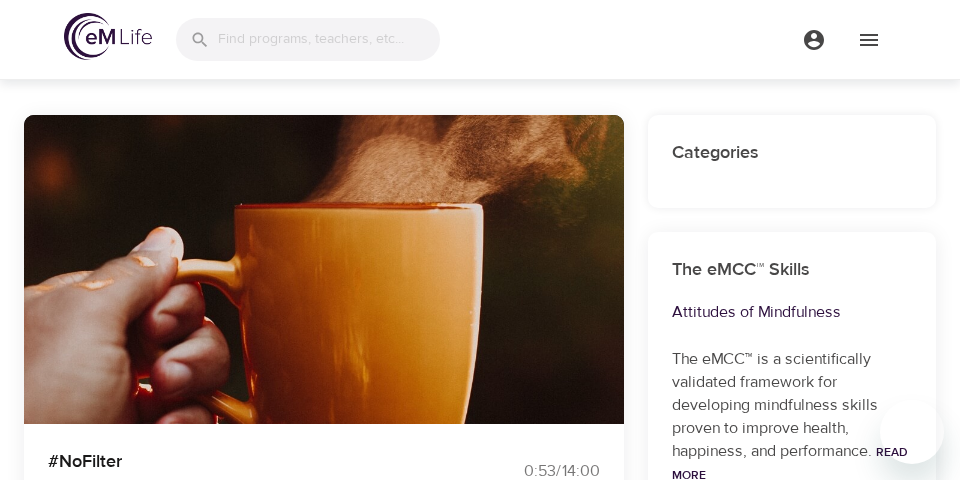 click at bounding box center (406, 245) 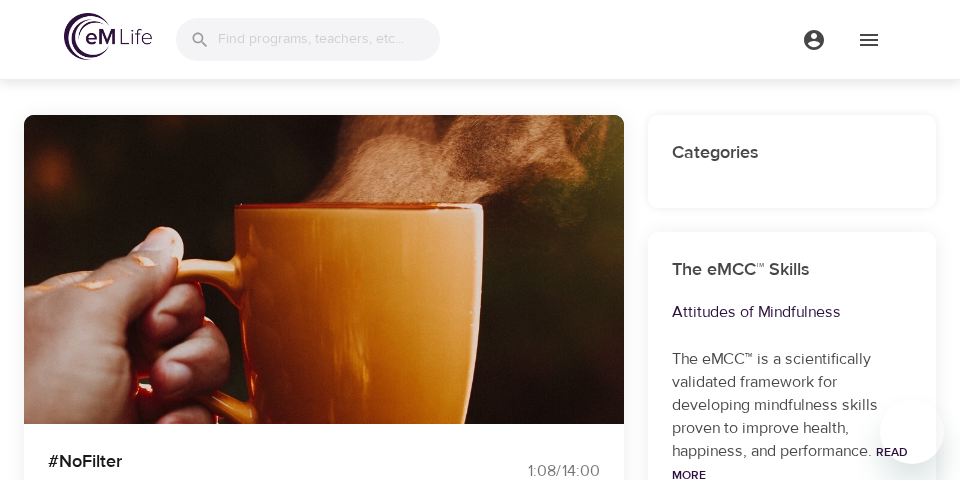 click 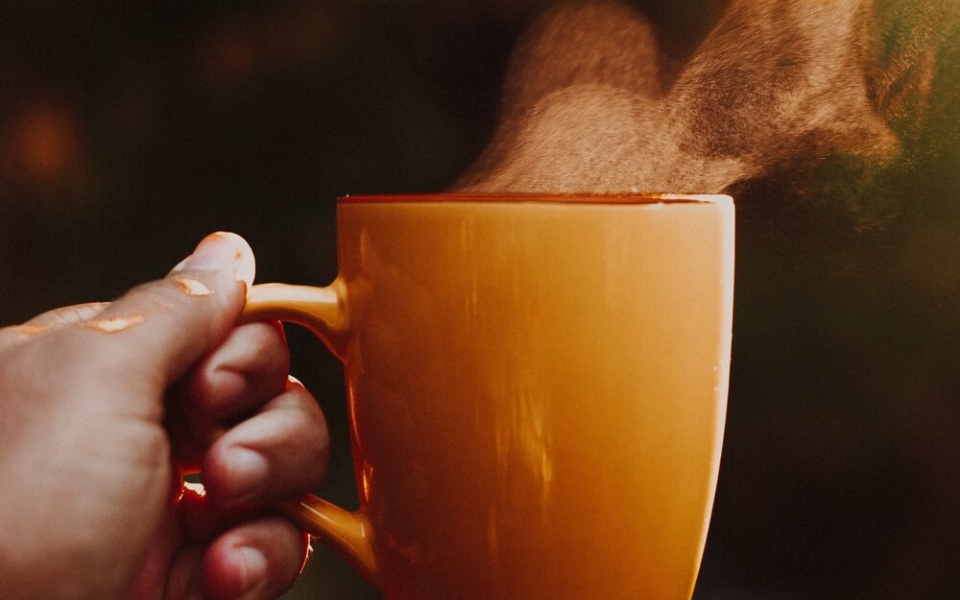 click at bounding box center [562, 276] 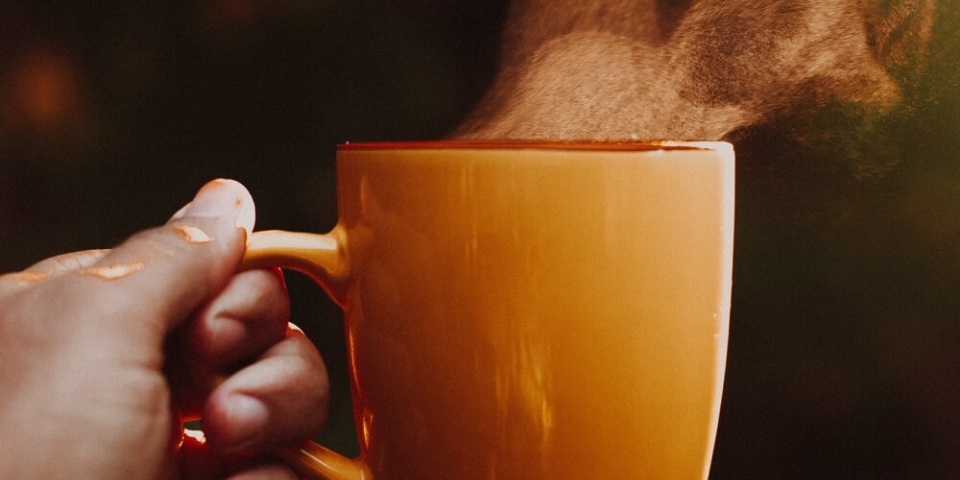 scroll, scrollTop: 229, scrollLeft: 0, axis: vertical 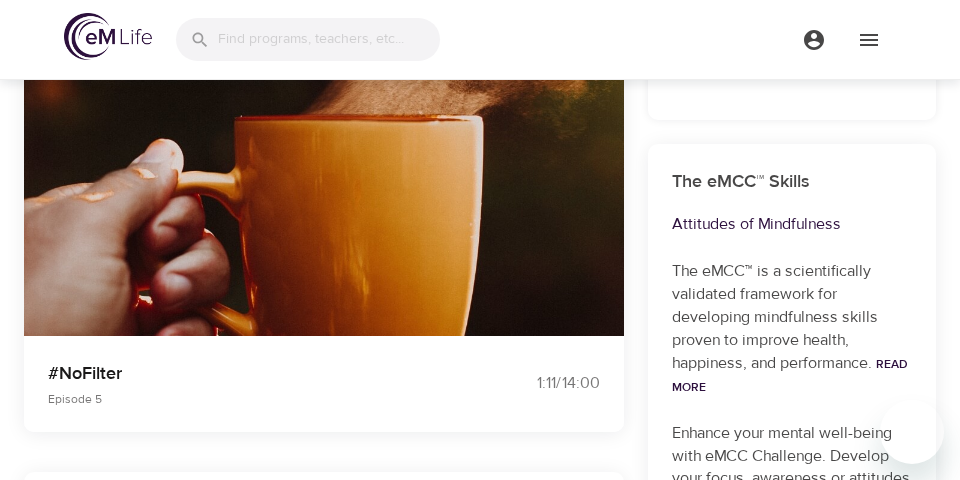 click at bounding box center [324, 181] 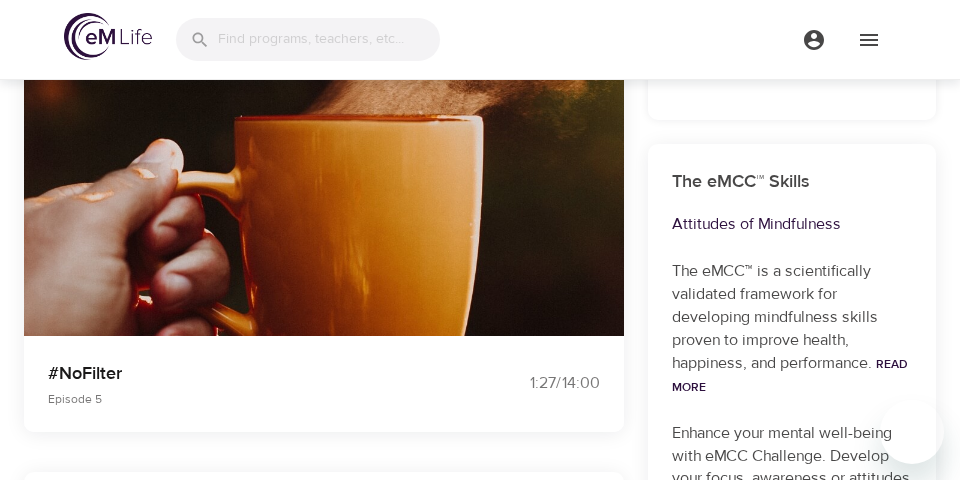 click at bounding box center (406, 157) 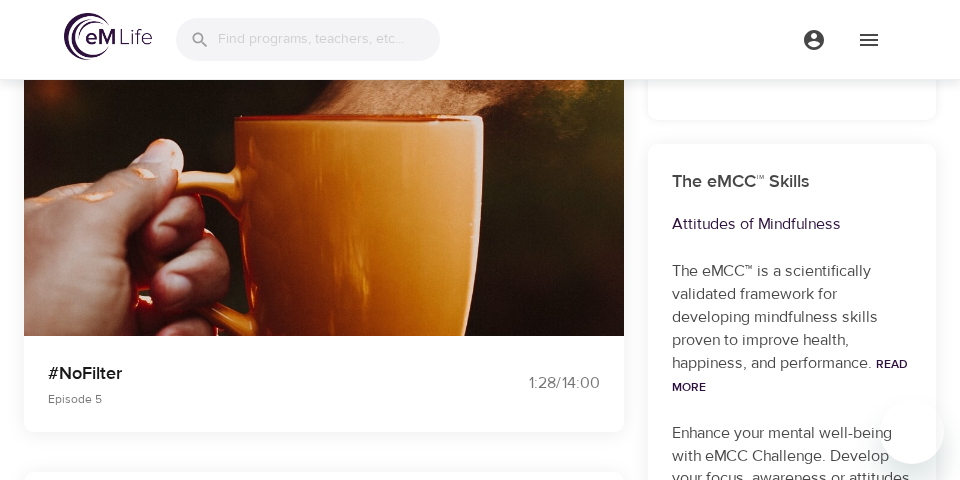 click at bounding box center (406, 157) 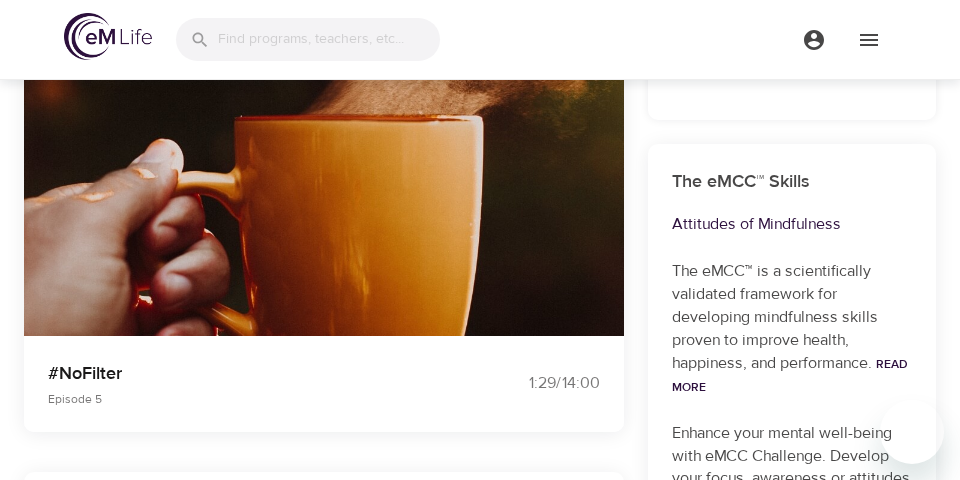scroll, scrollTop: 232, scrollLeft: 0, axis: vertical 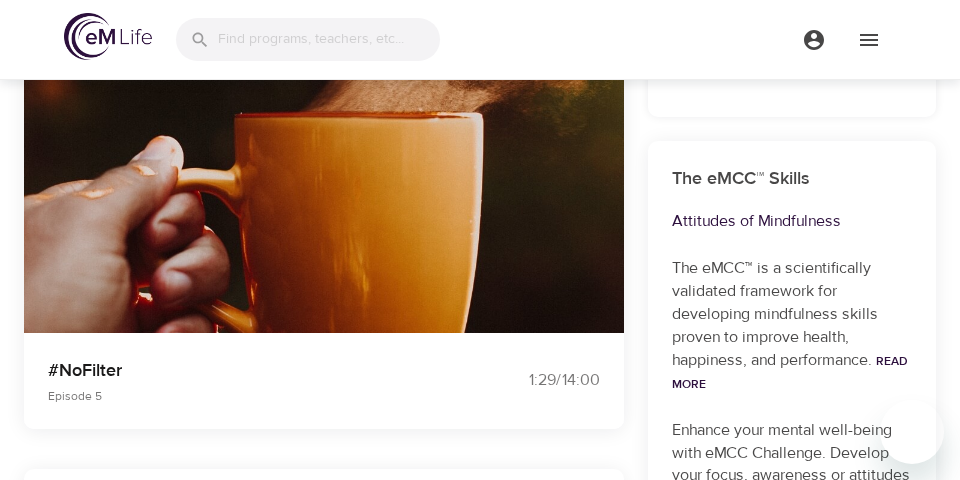 click at bounding box center [406, 154] 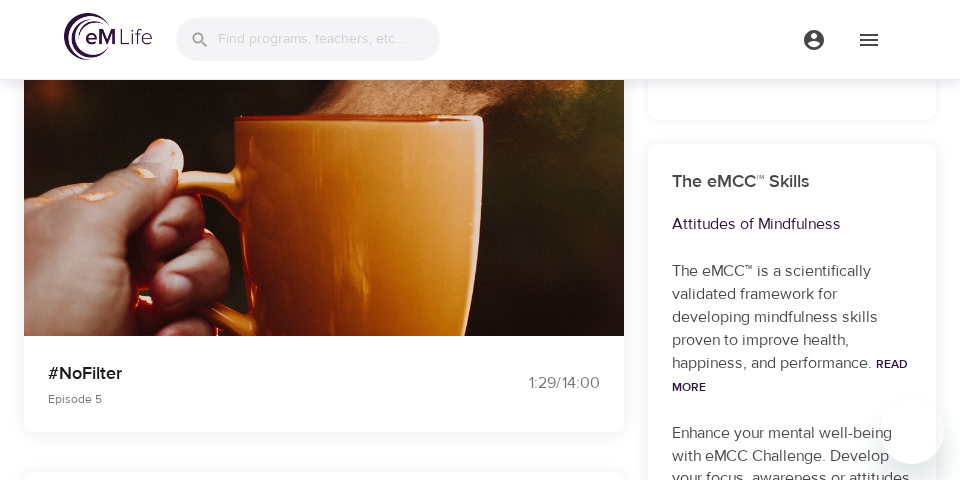 scroll, scrollTop: 232, scrollLeft: 0, axis: vertical 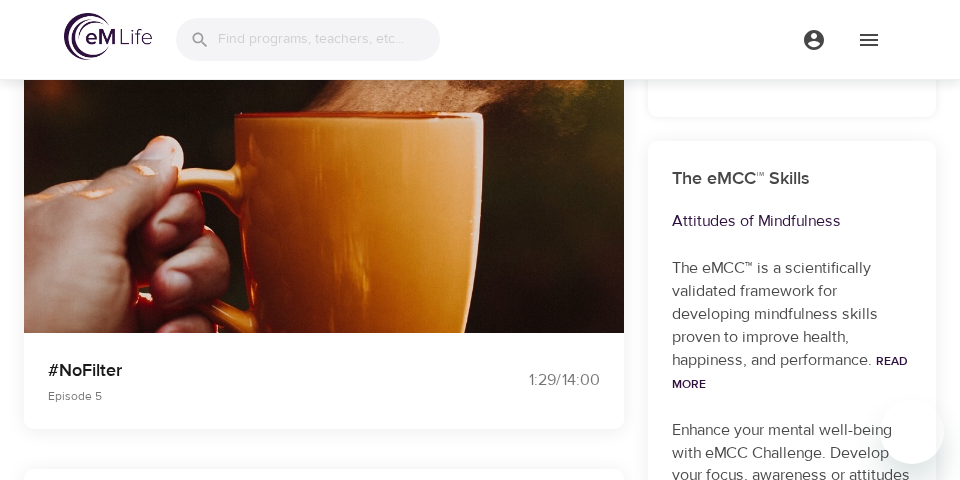 click at bounding box center (406, 154) 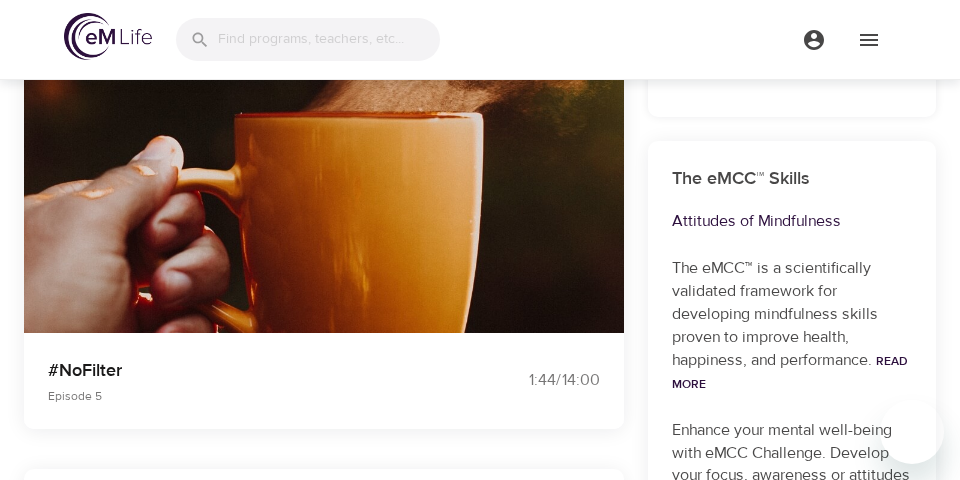 click at bounding box center [324, 178] 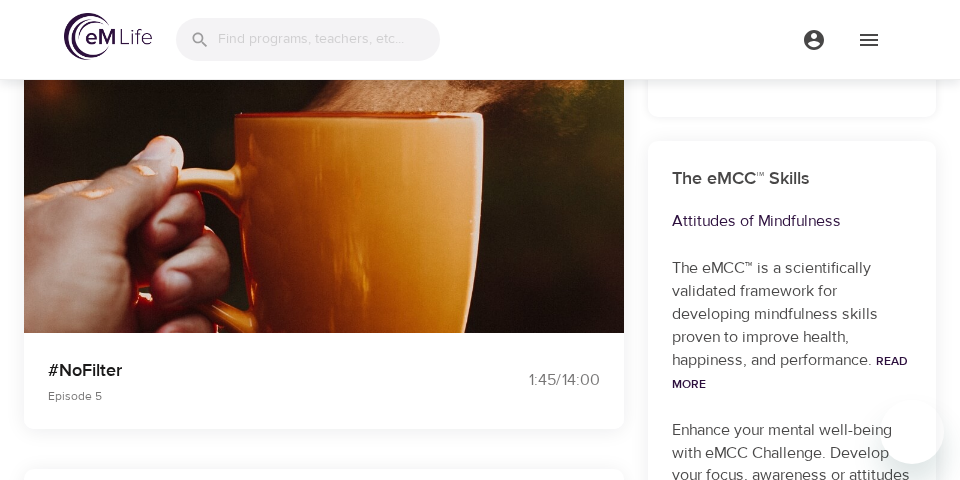 click at bounding box center (406, 154) 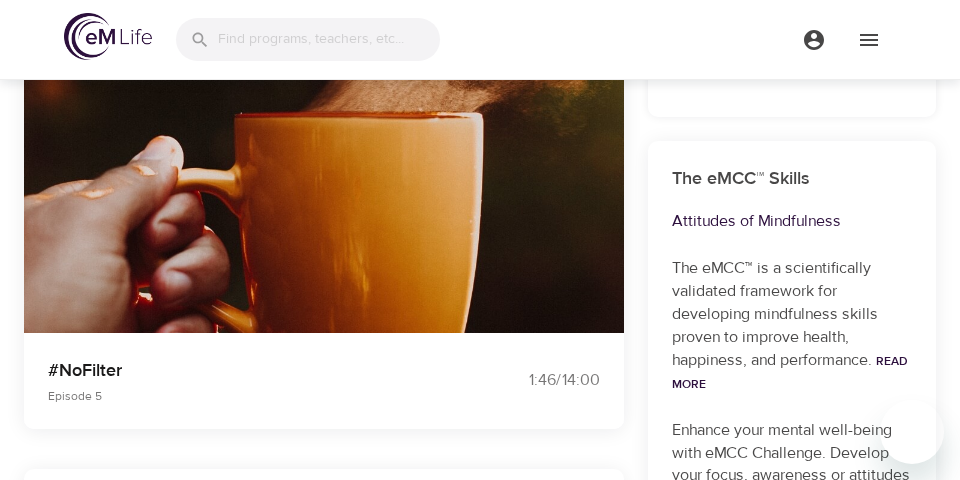 click at bounding box center [324, 178] 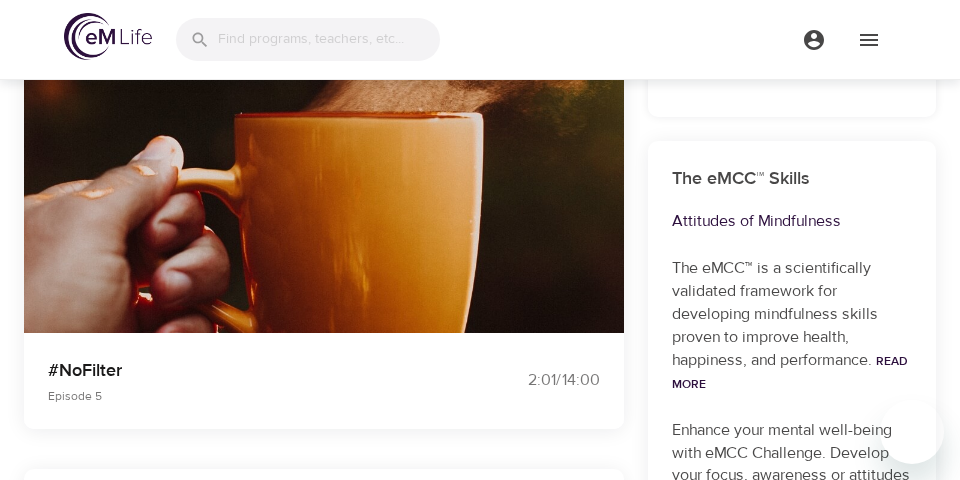 click on "Enhance your mental well-being with eMCC Challenge. Develop your focus, awareness or attitudes of mindfulness skills.   View Dashboard" at bounding box center (792, 476) 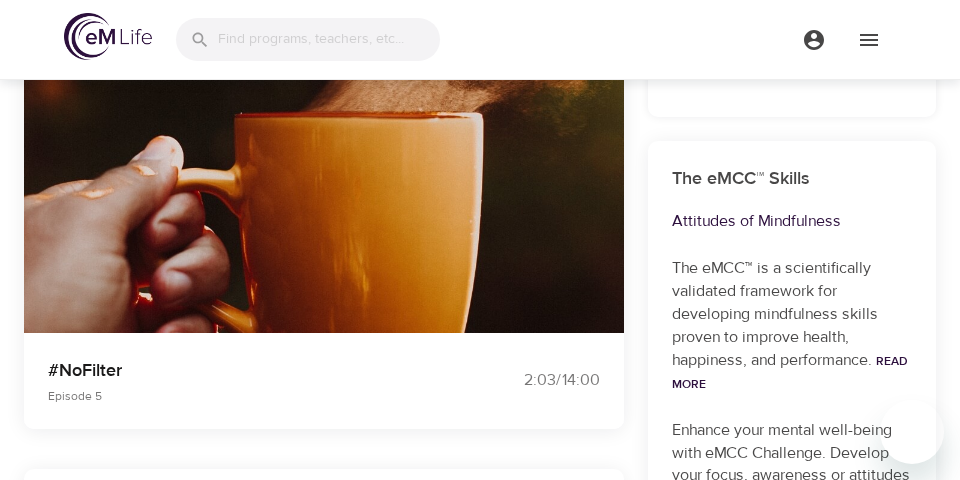 click at bounding box center [324, 178] 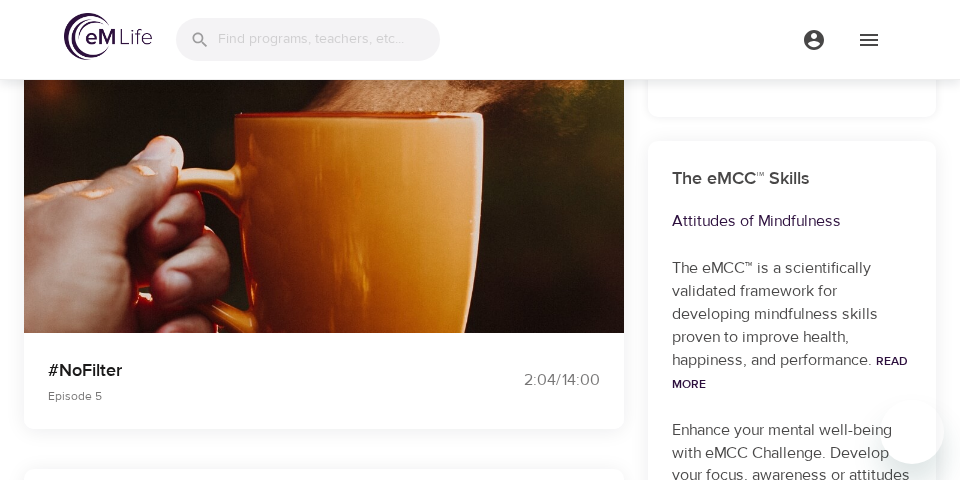 click at bounding box center [406, 154] 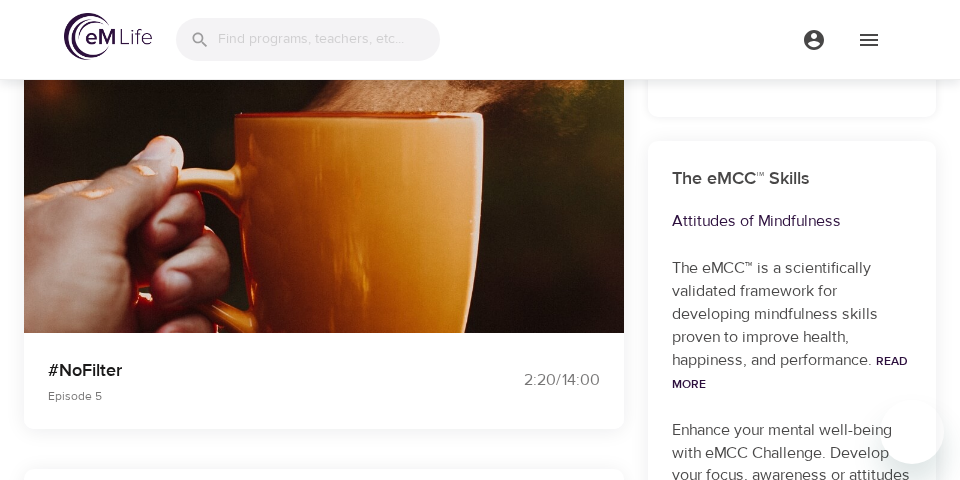 click at bounding box center [324, 178] 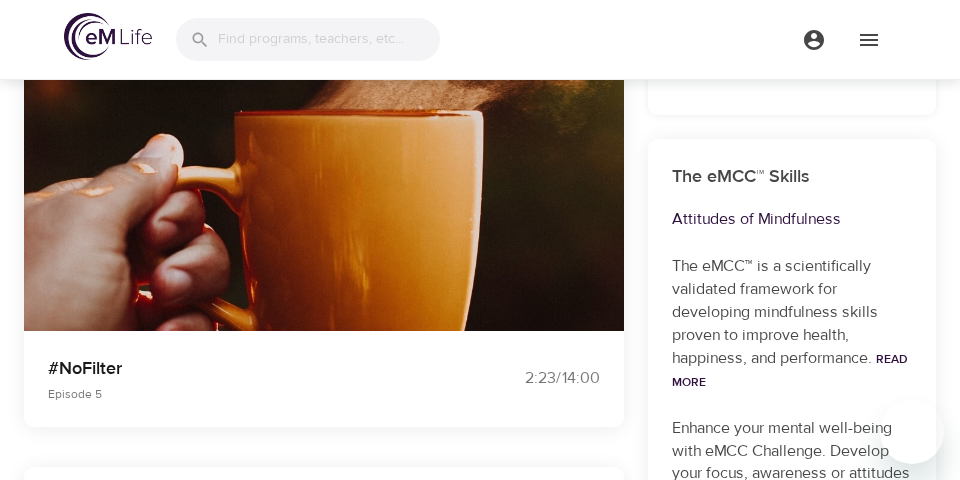 scroll, scrollTop: 236, scrollLeft: 0, axis: vertical 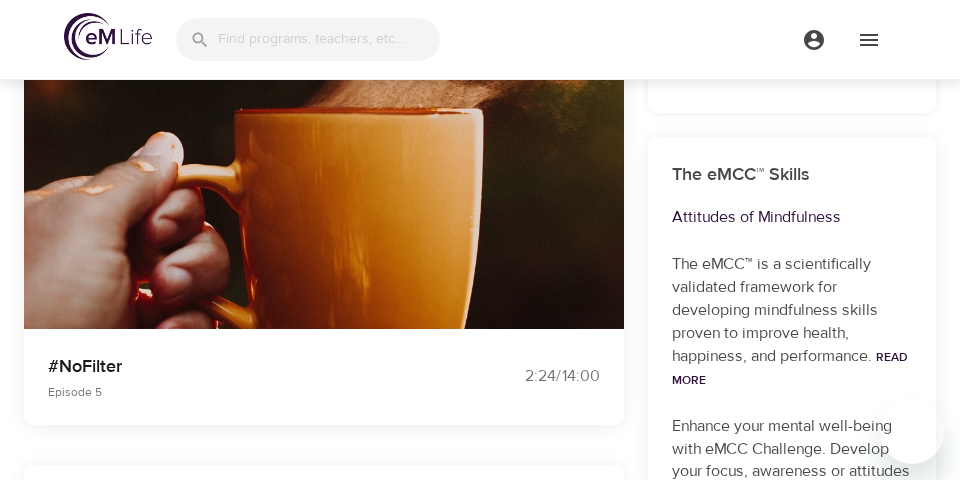 click at bounding box center (406, 150) 